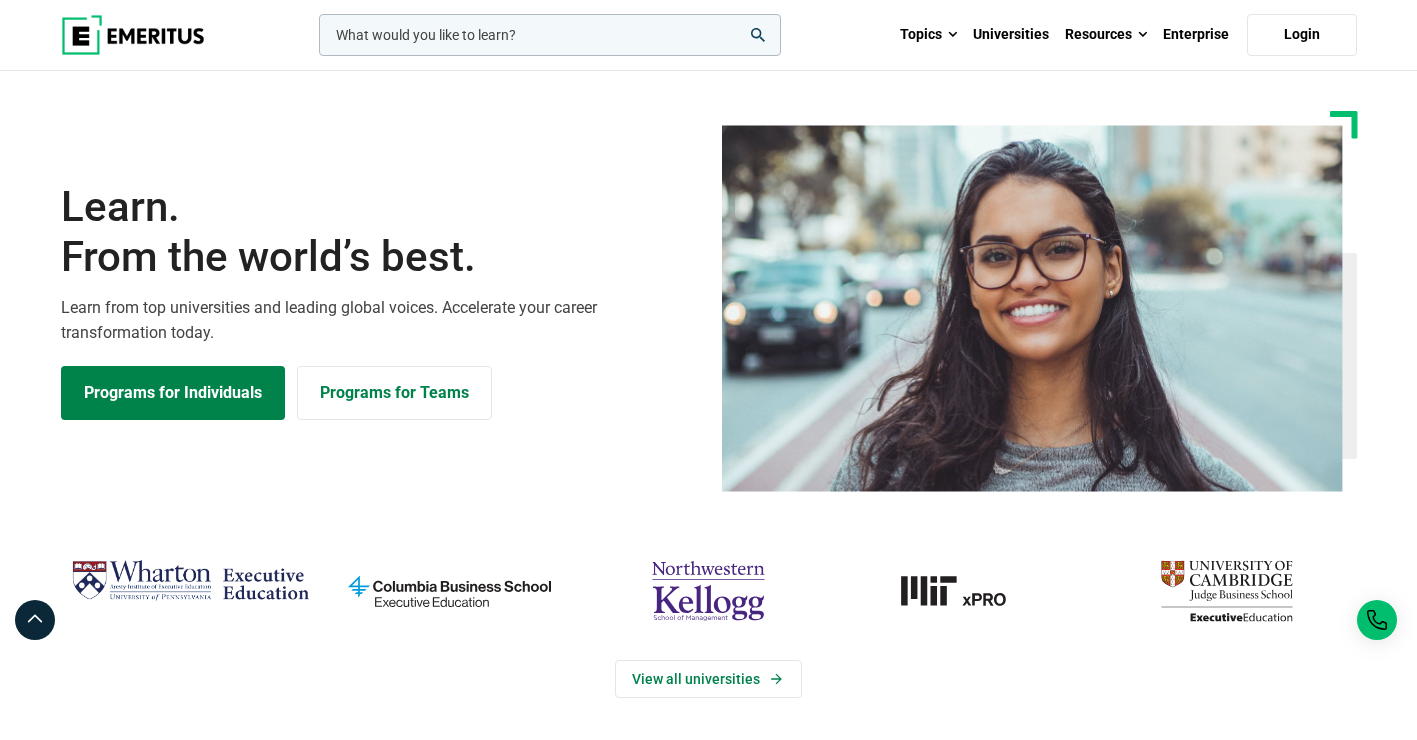 scroll, scrollTop: 0, scrollLeft: 0, axis: both 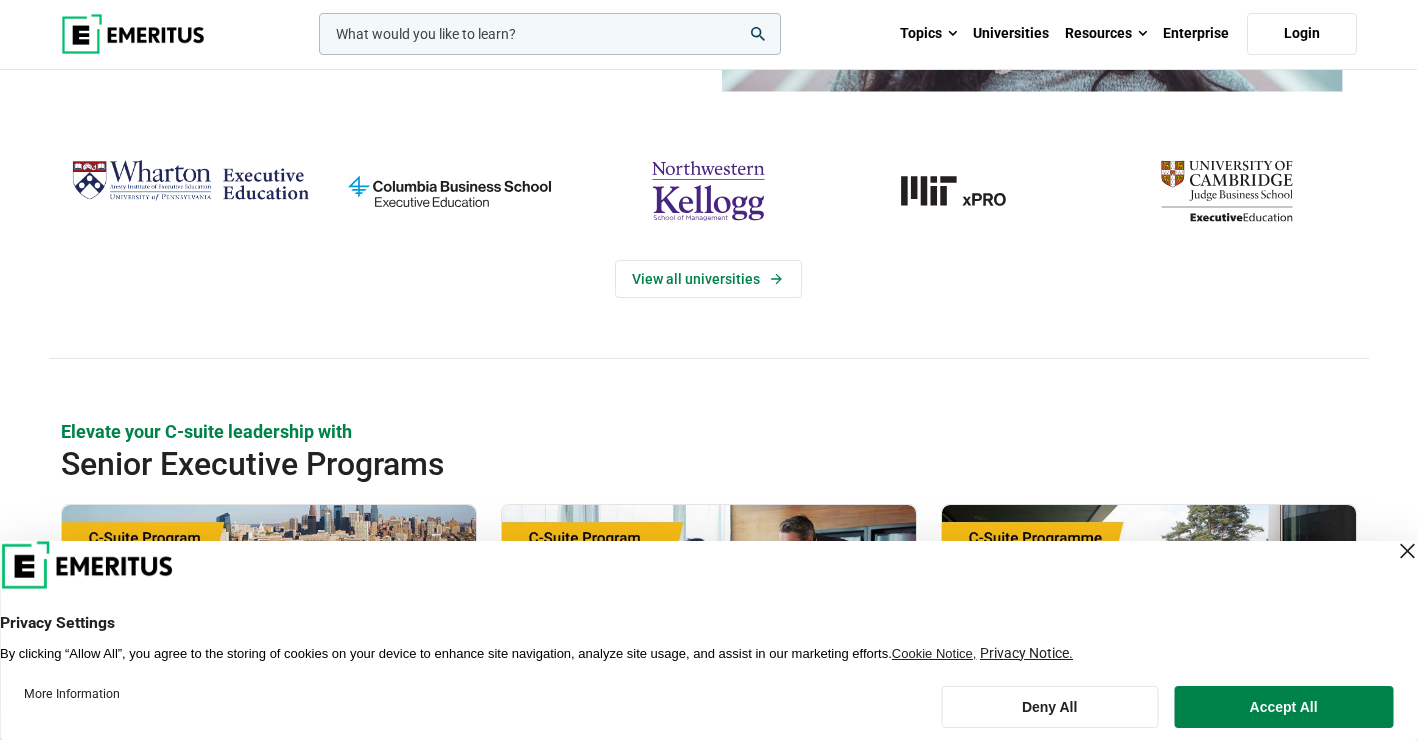 click at bounding box center (190, 181) 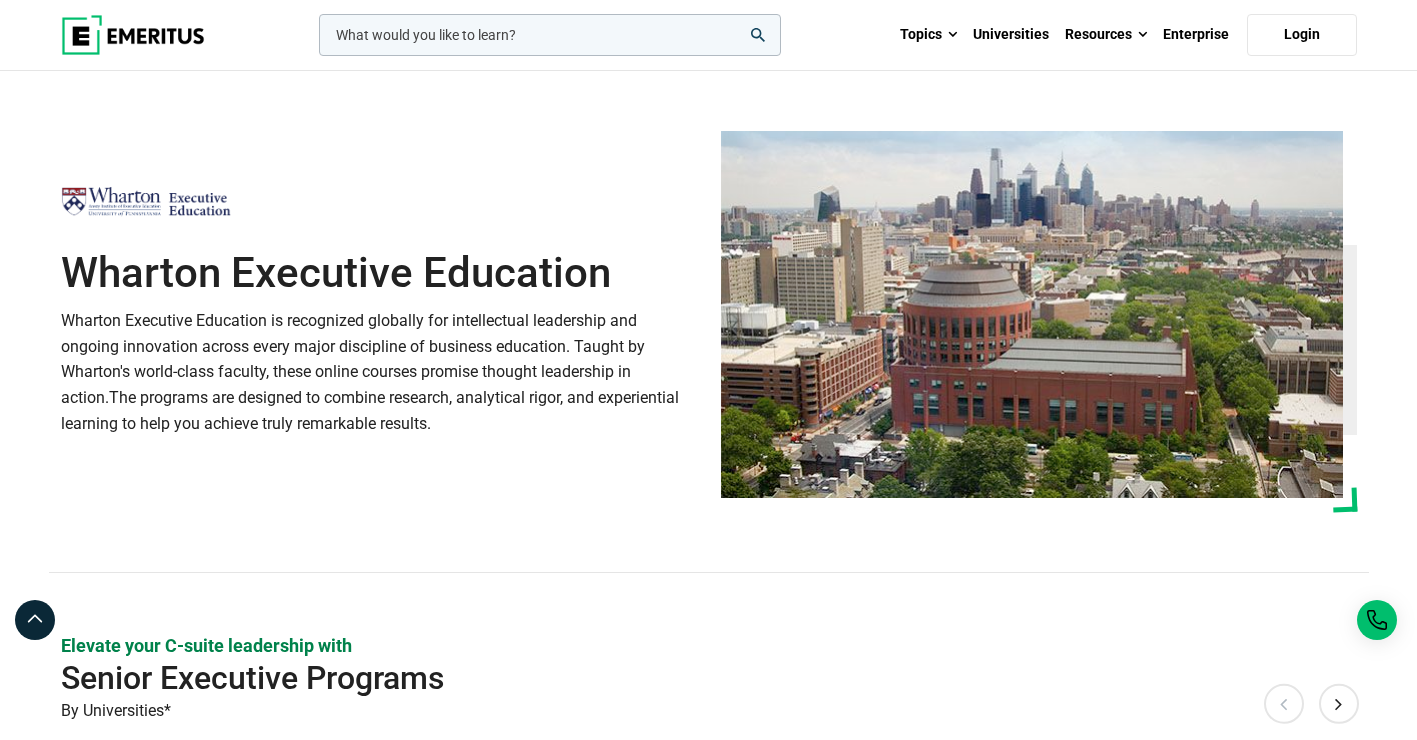 scroll, scrollTop: 0, scrollLeft: 0, axis: both 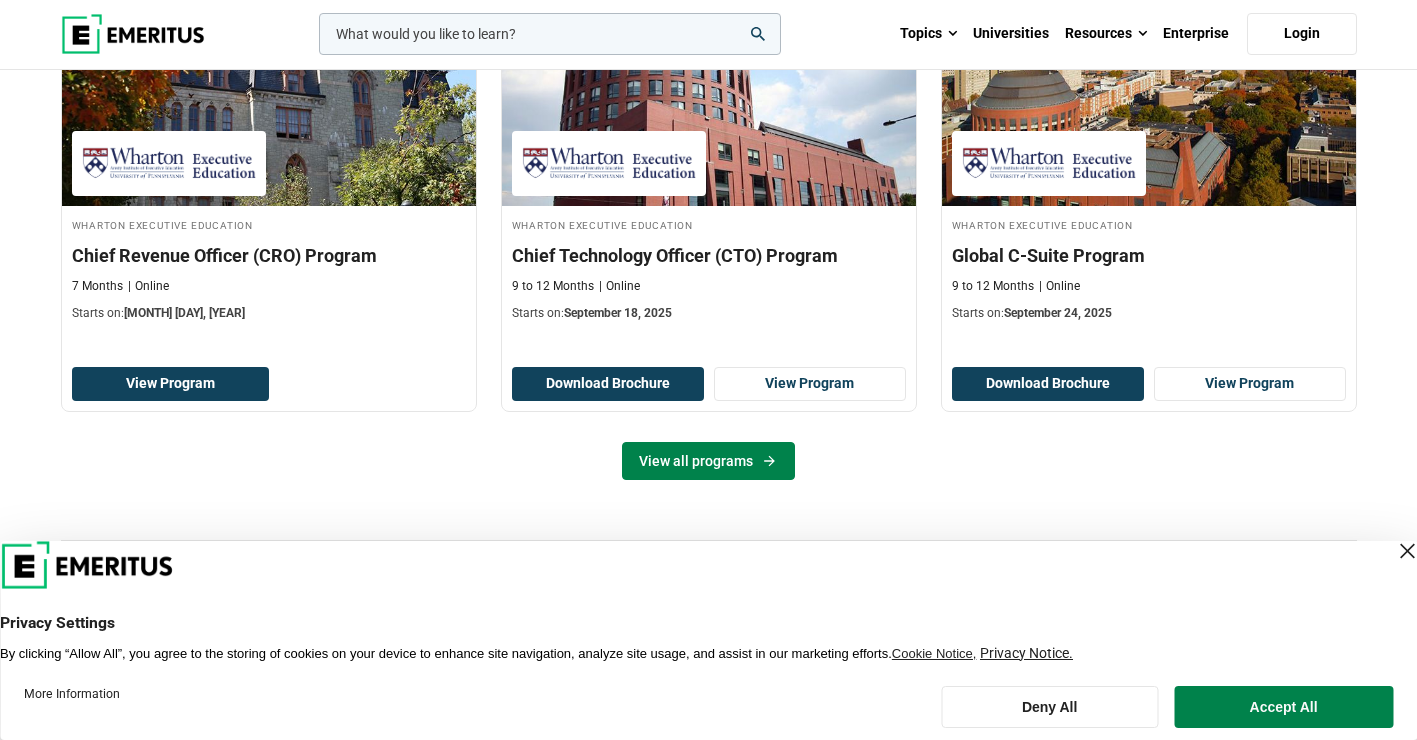 click on "View all programs" at bounding box center (708, 461) 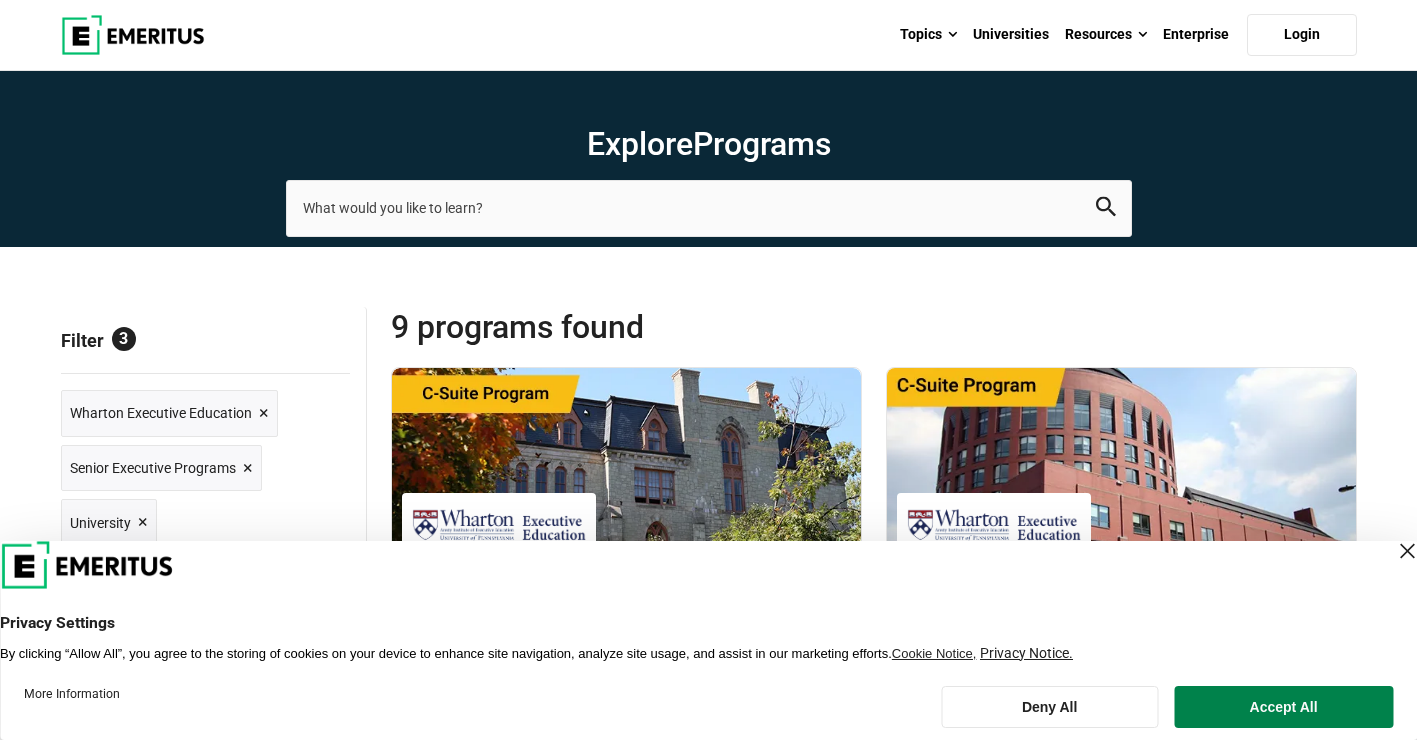 scroll, scrollTop: 0, scrollLeft: 0, axis: both 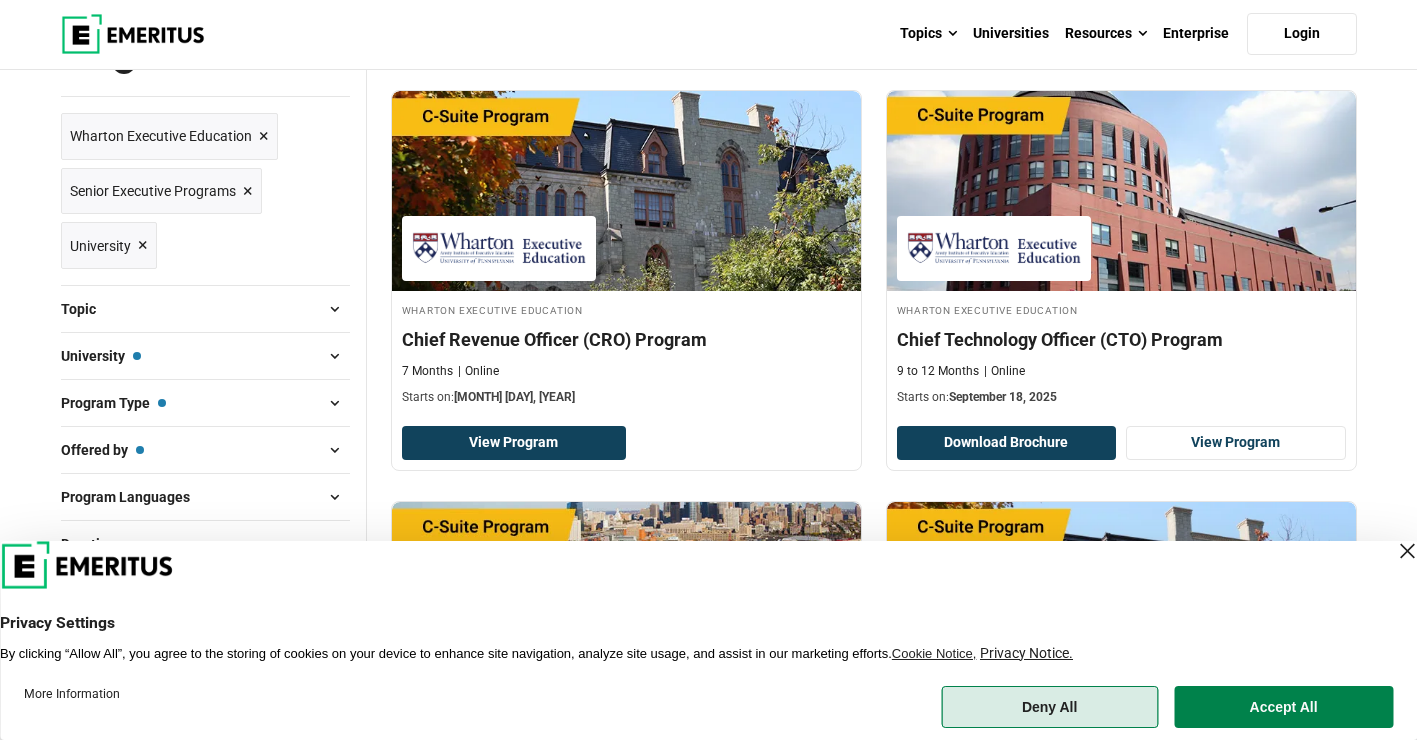 click on "Deny All" at bounding box center (1049, 707) 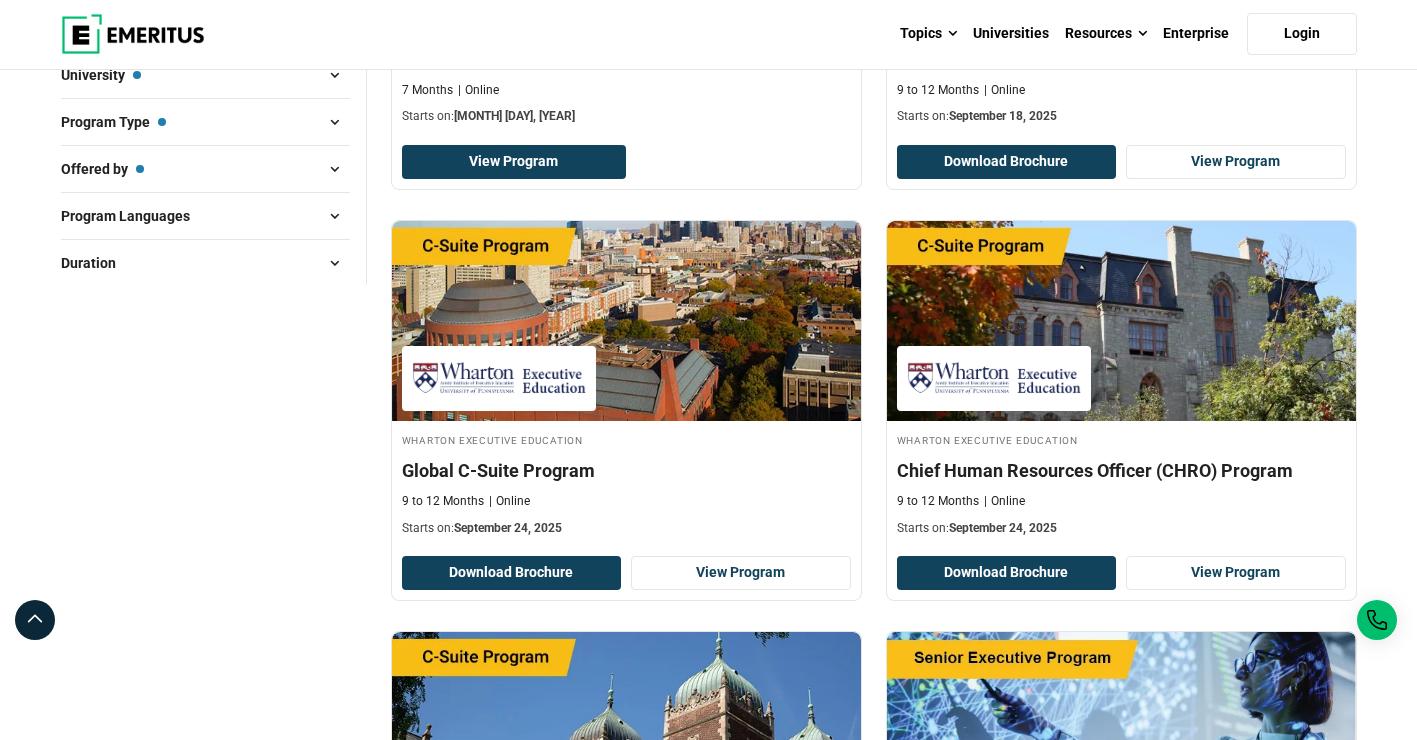 scroll, scrollTop: 556, scrollLeft: 0, axis: vertical 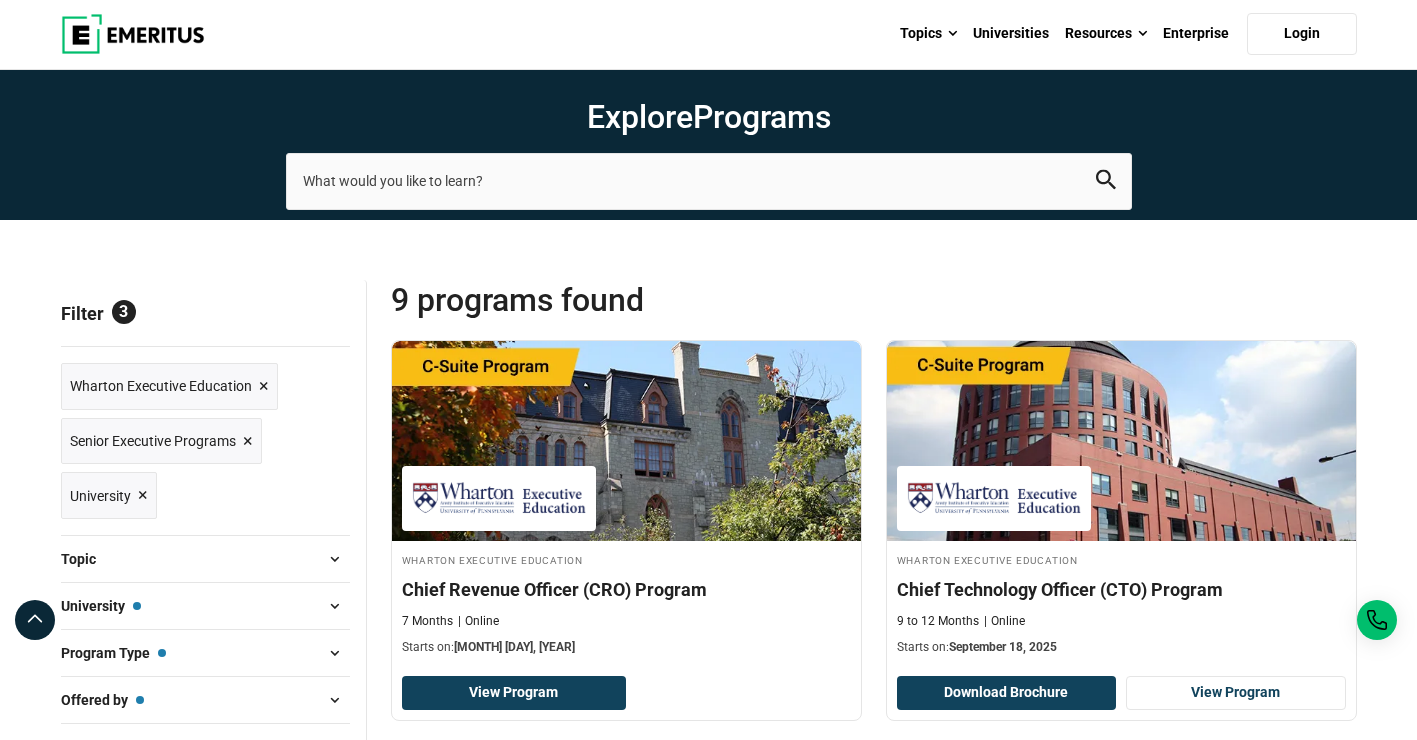 click on "University — Wharton Executive Education" at bounding box center [101, 606] 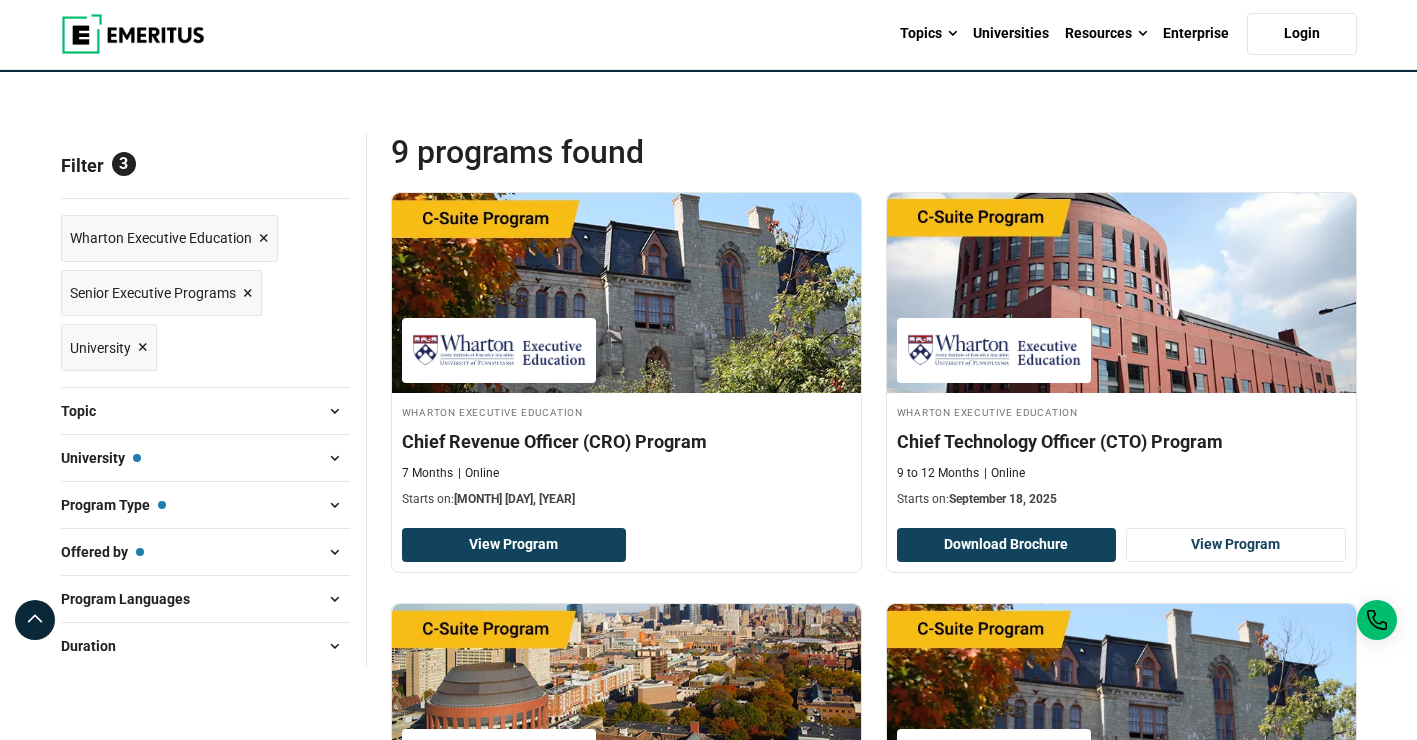 scroll, scrollTop: 228, scrollLeft: 0, axis: vertical 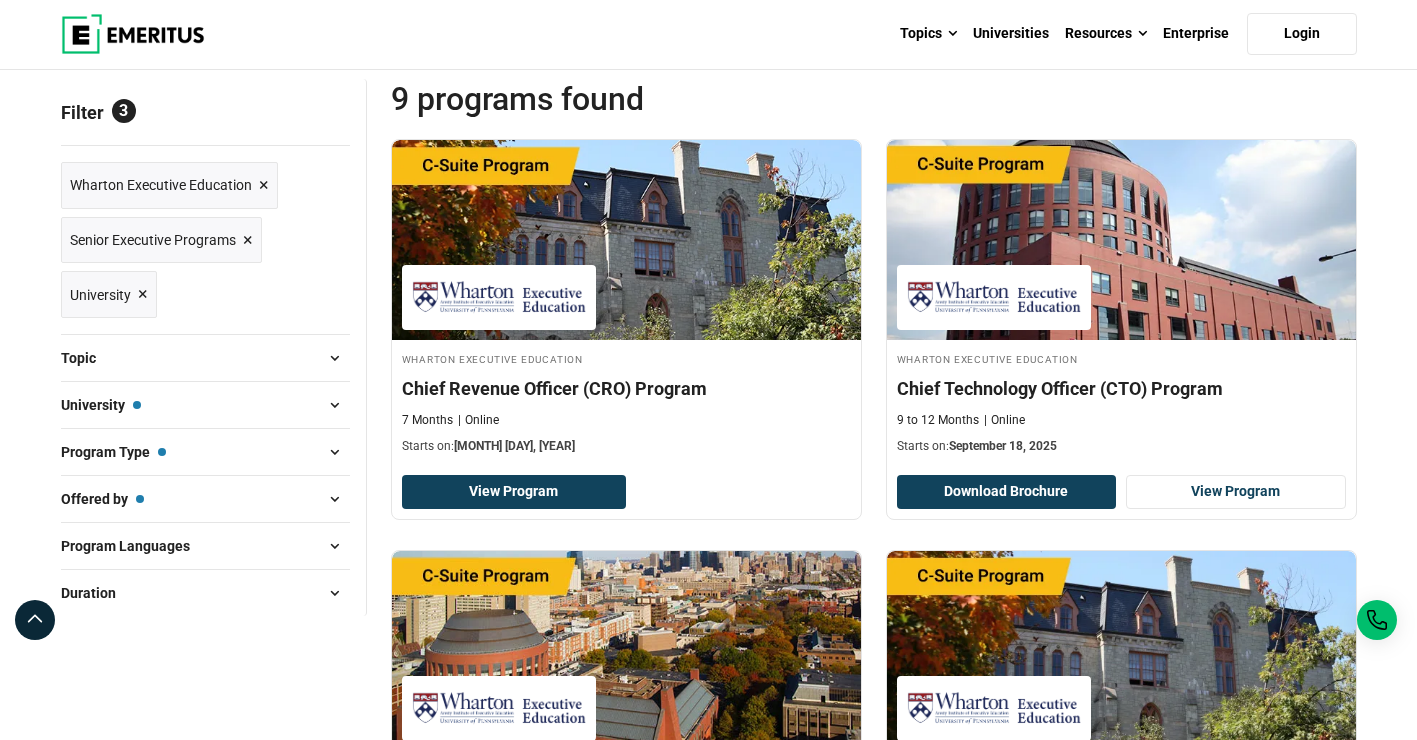 click at bounding box center [335, 405] 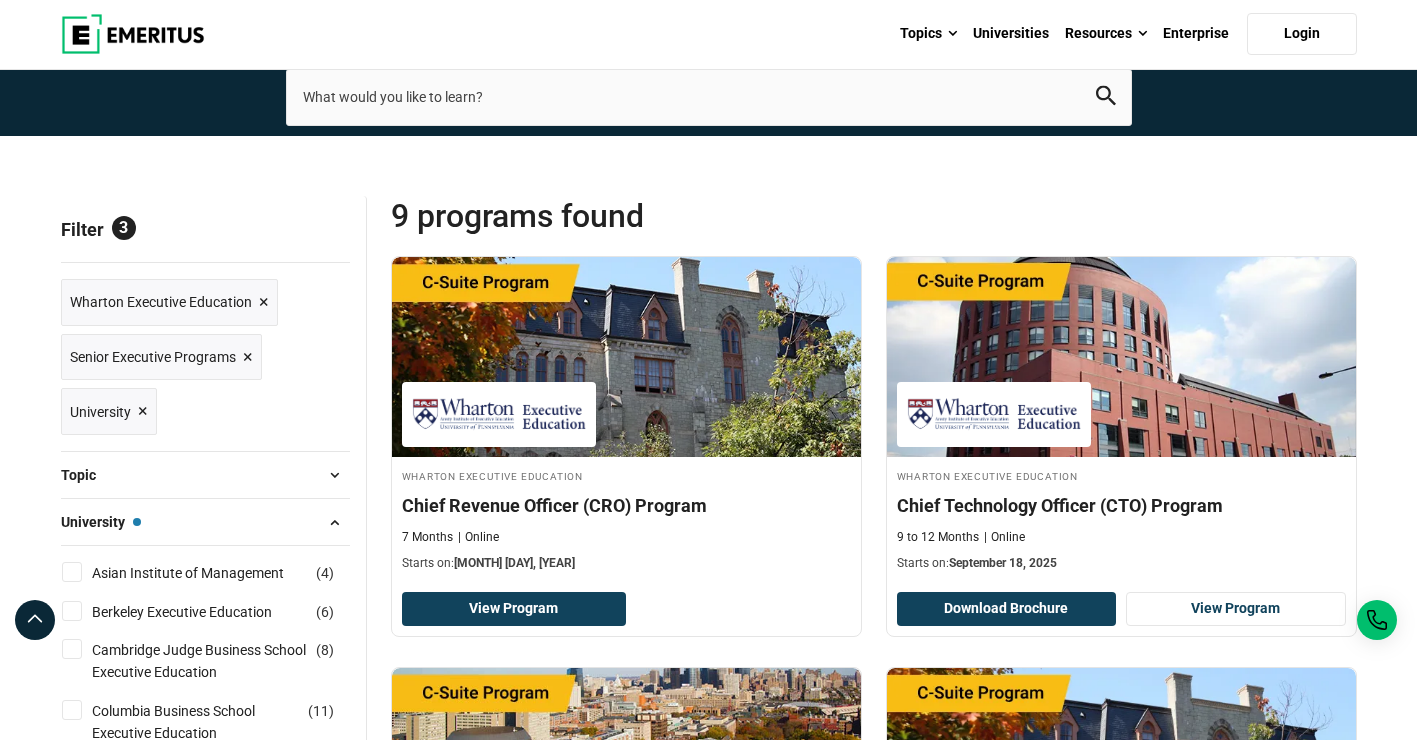 scroll, scrollTop: 0, scrollLeft: 0, axis: both 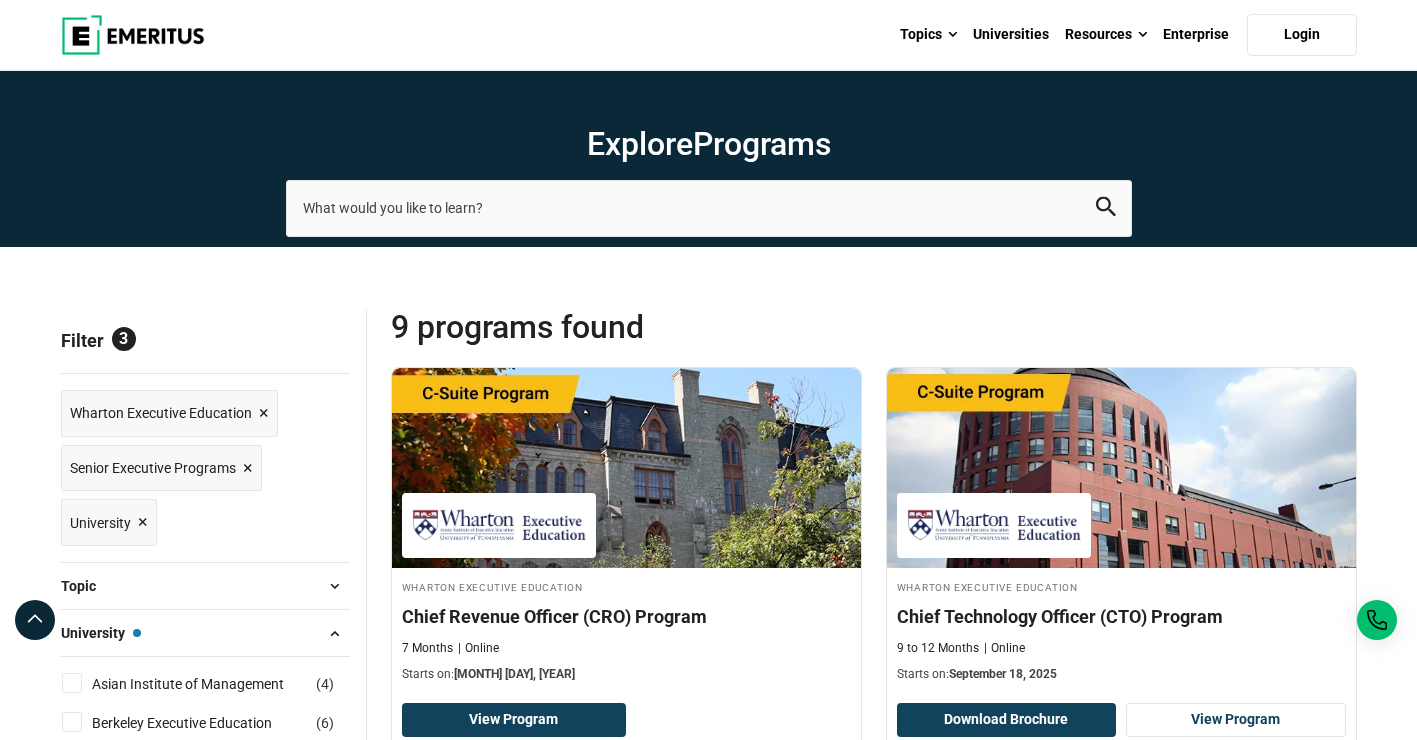 click at bounding box center [133, 35] 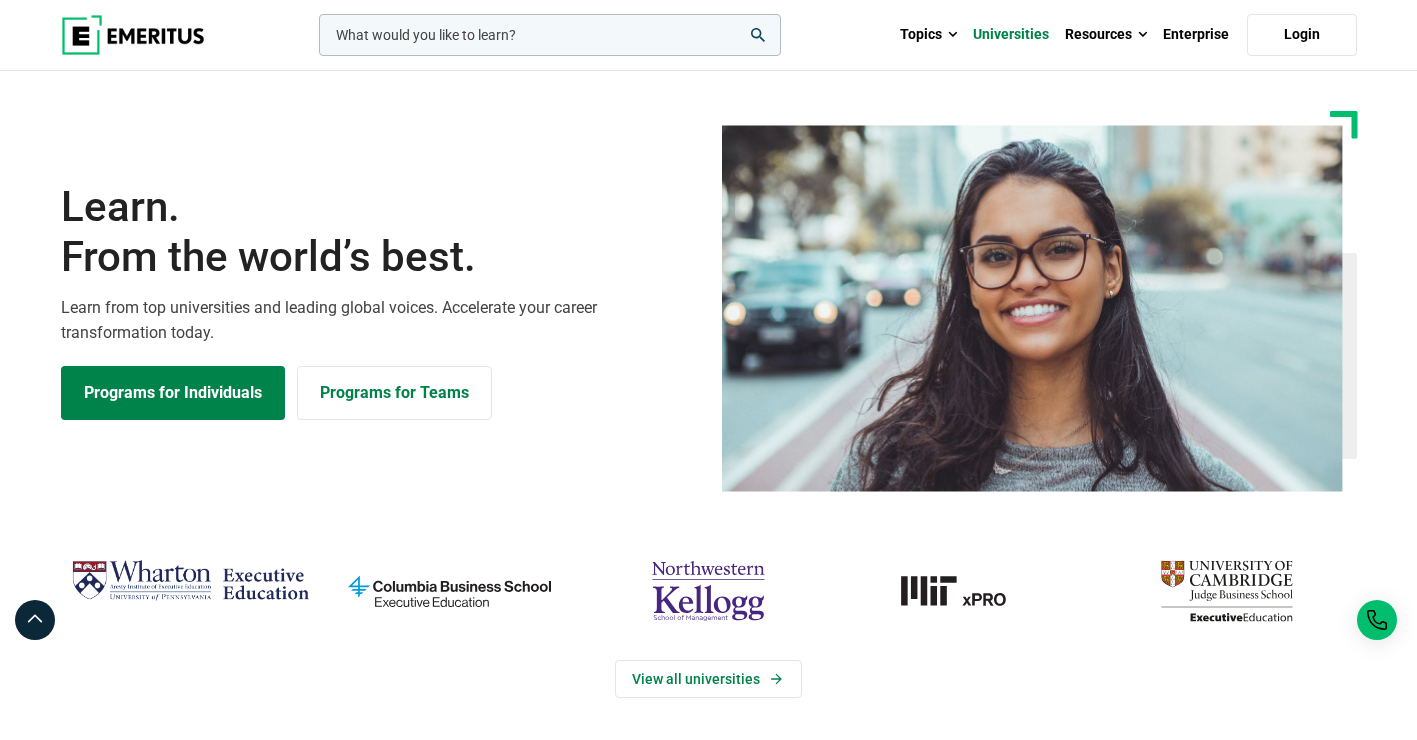 scroll, scrollTop: 0, scrollLeft: 0, axis: both 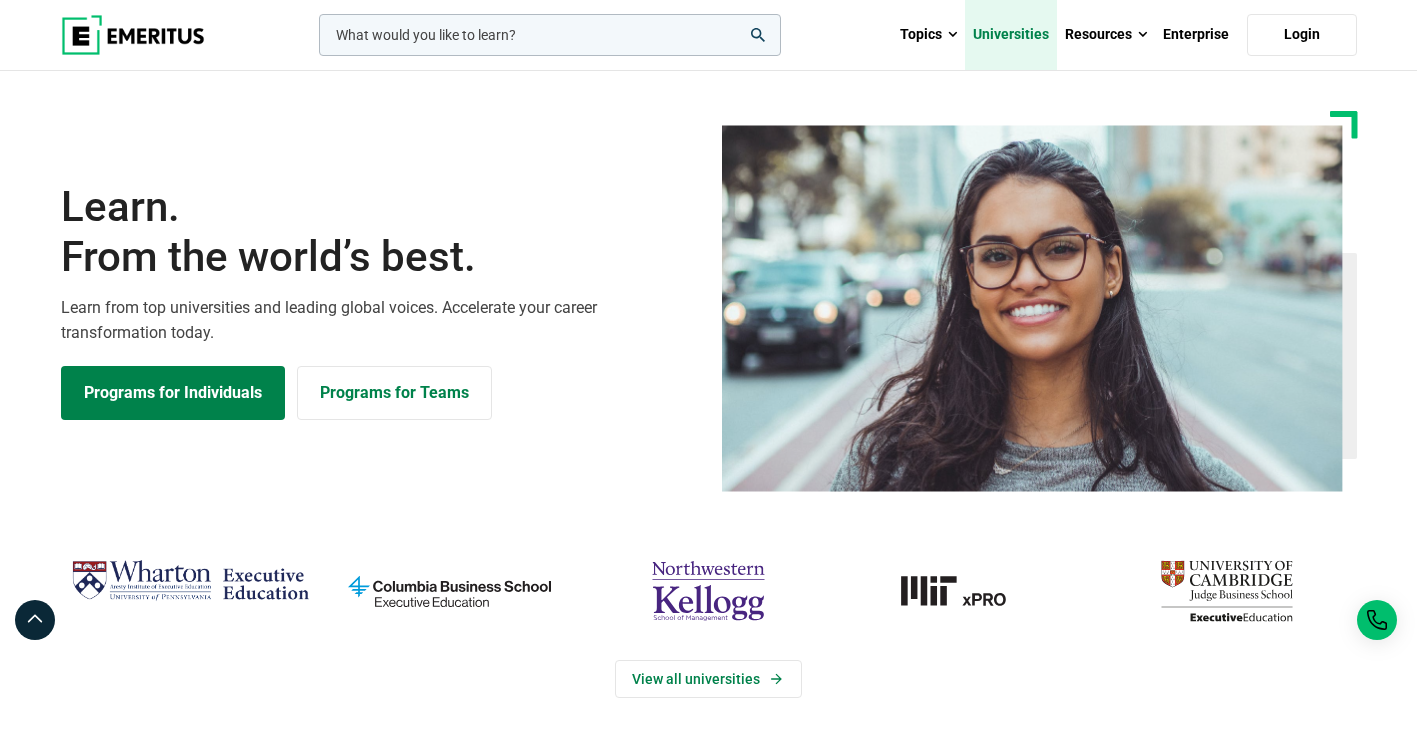 click on "Universities" at bounding box center [1011, 35] 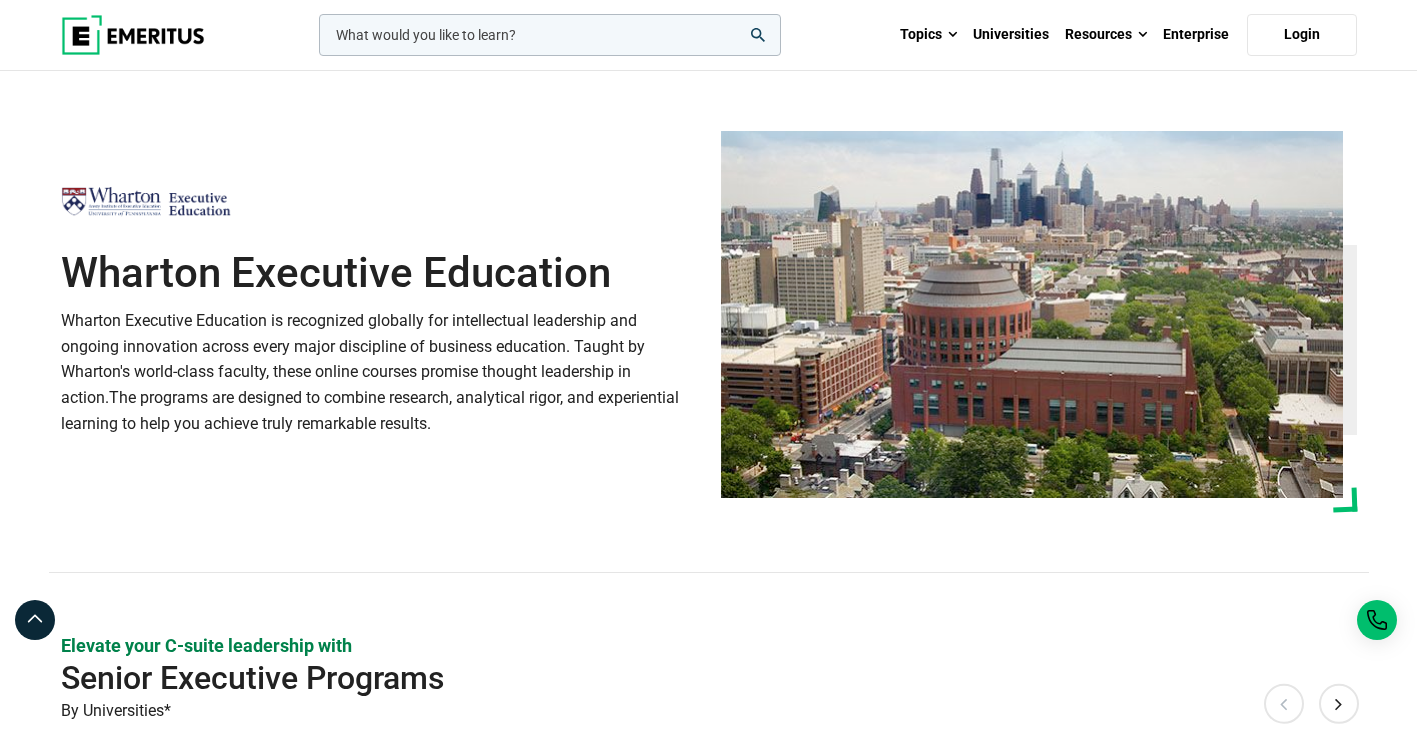 scroll, scrollTop: 323, scrollLeft: 0, axis: vertical 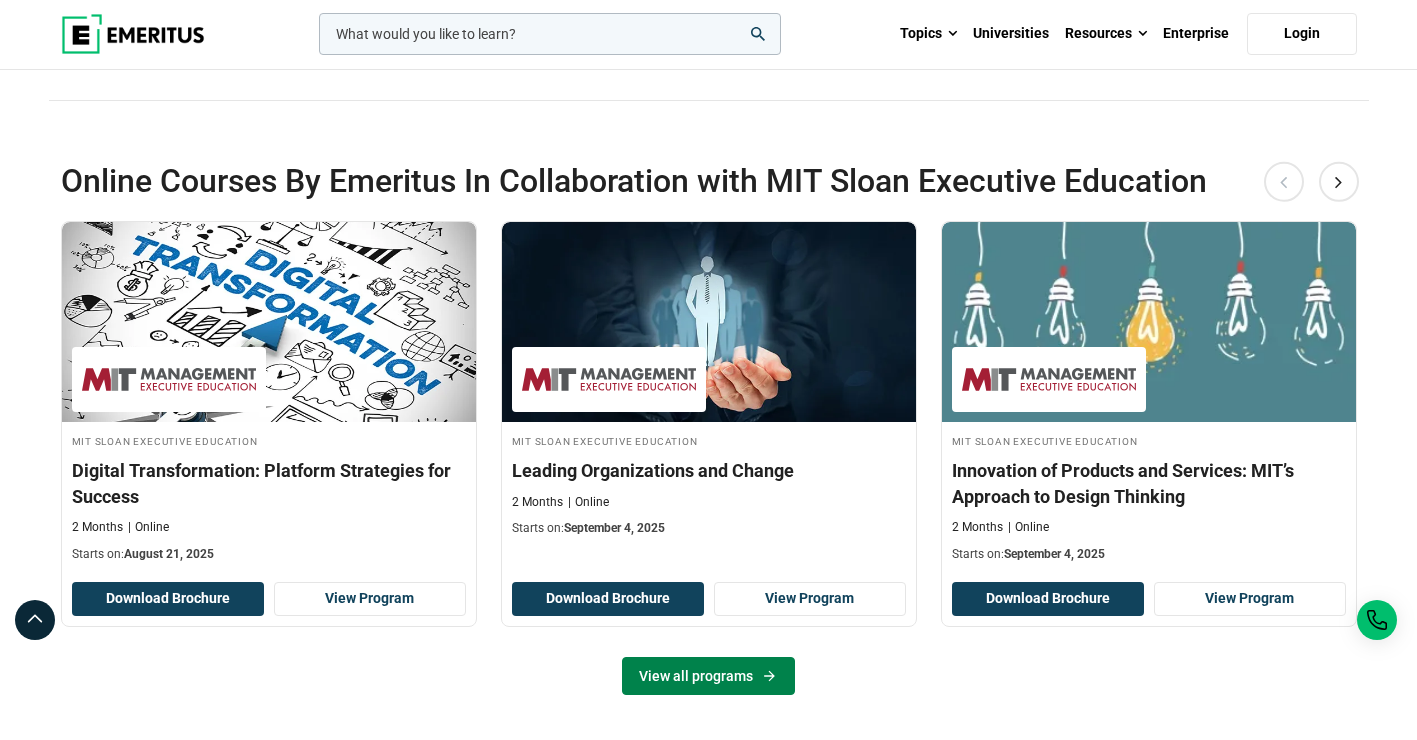 click on "View all programs" at bounding box center (708, 676) 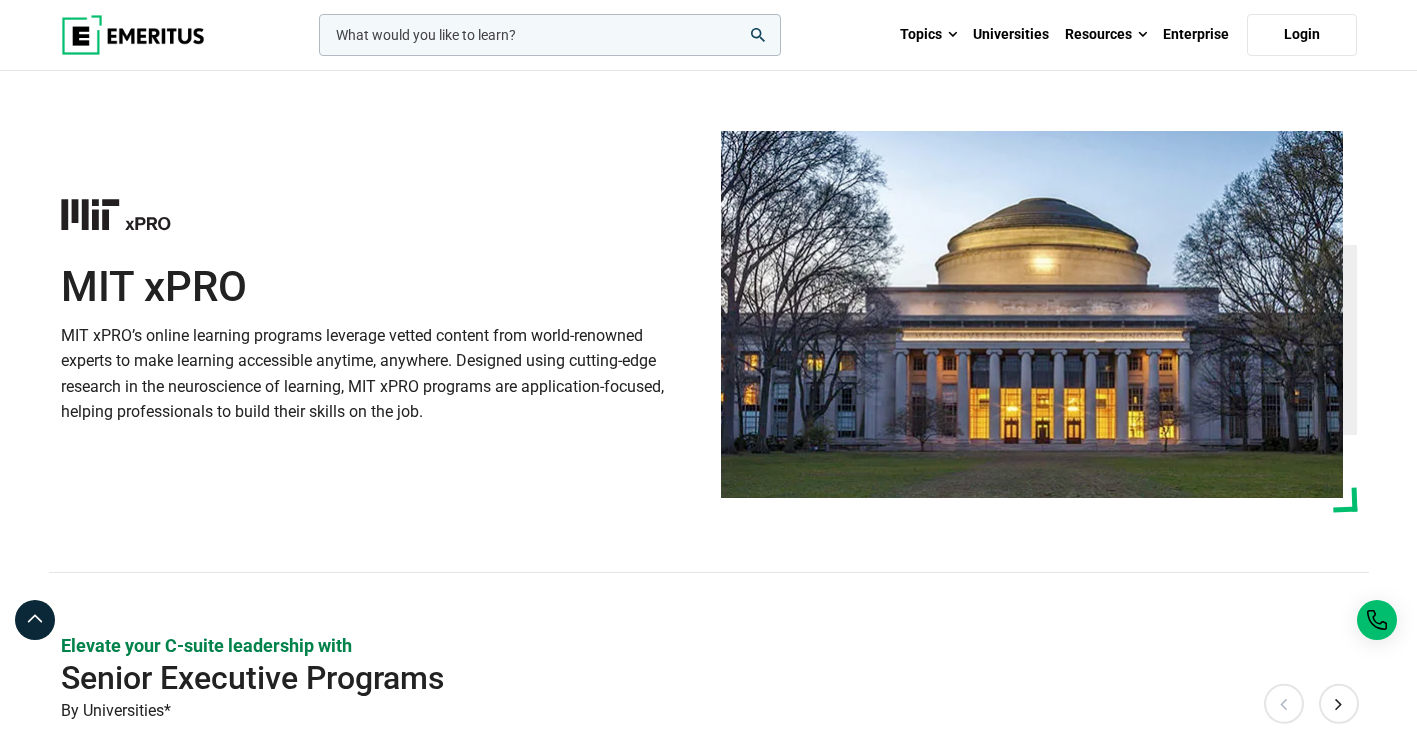 scroll, scrollTop: 0, scrollLeft: 0, axis: both 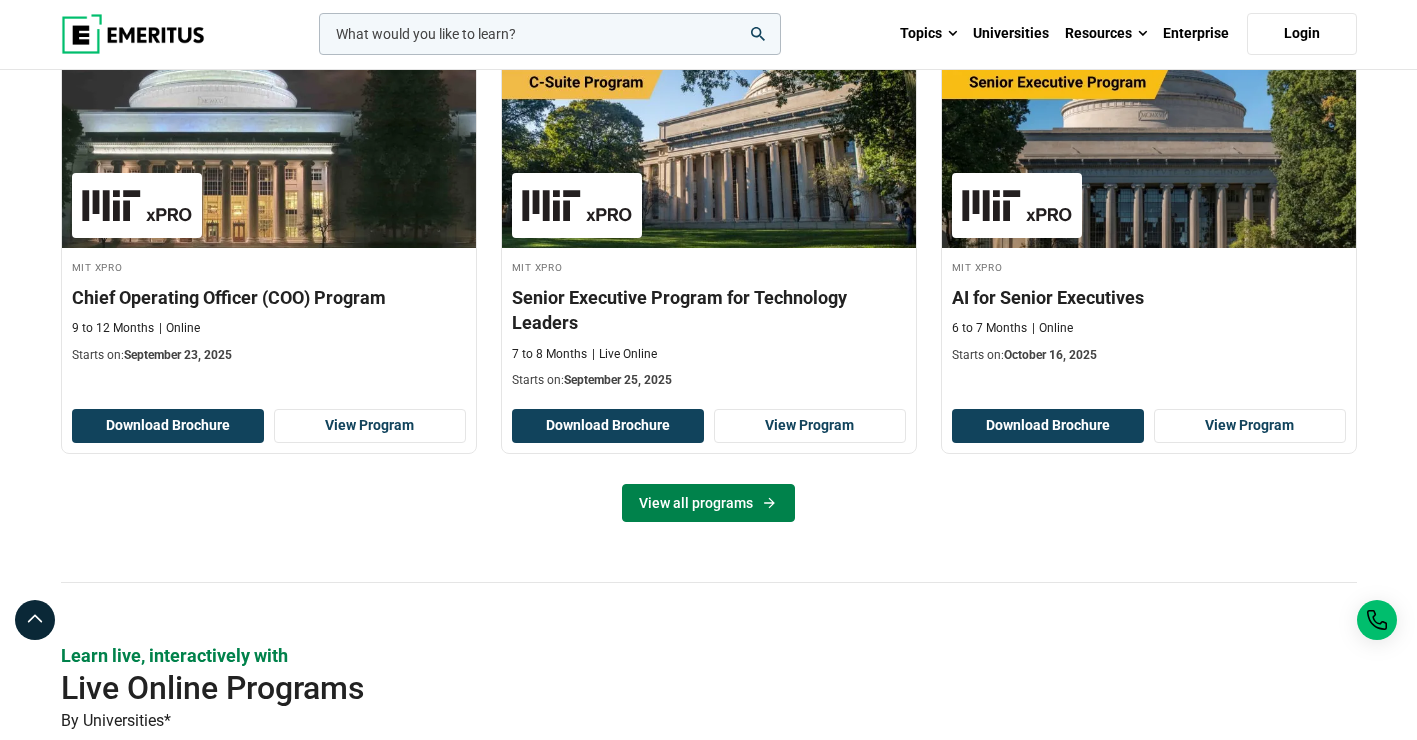 click 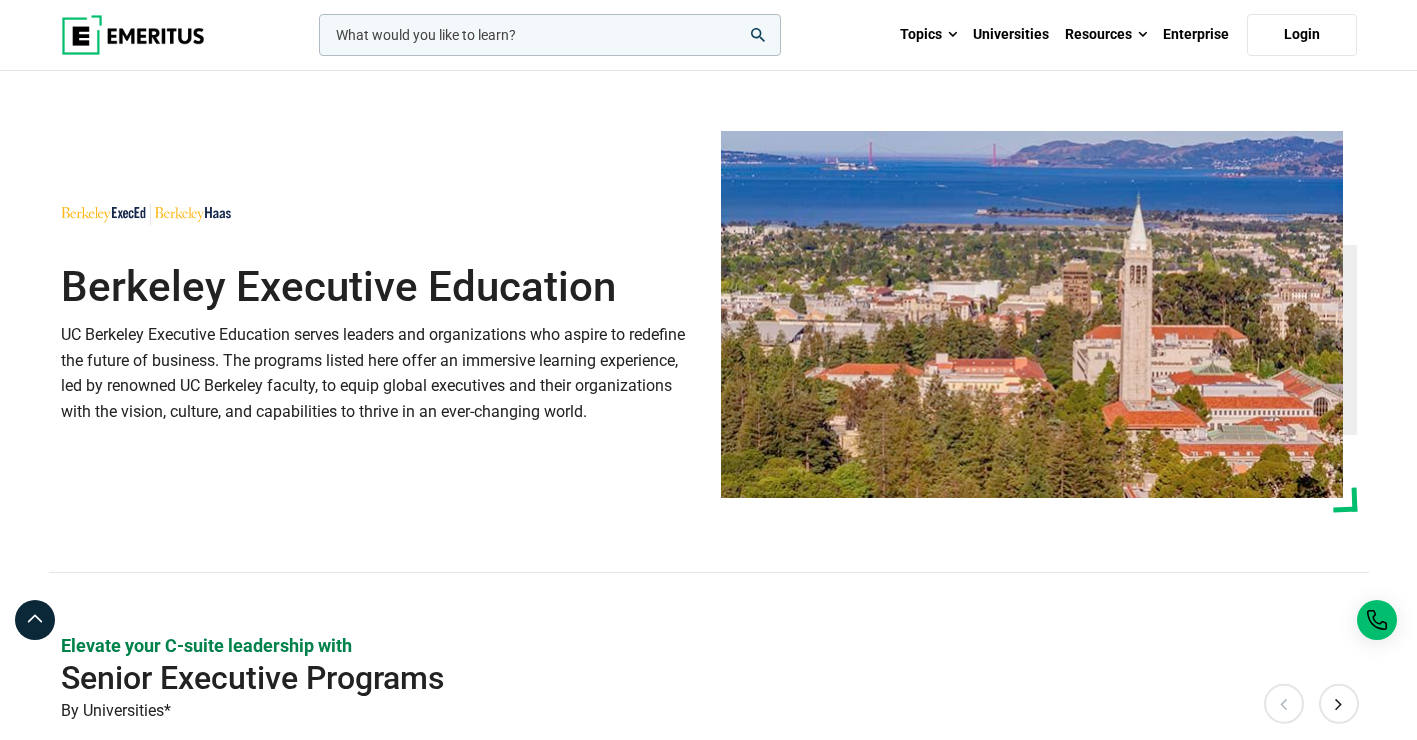 scroll, scrollTop: 0, scrollLeft: 0, axis: both 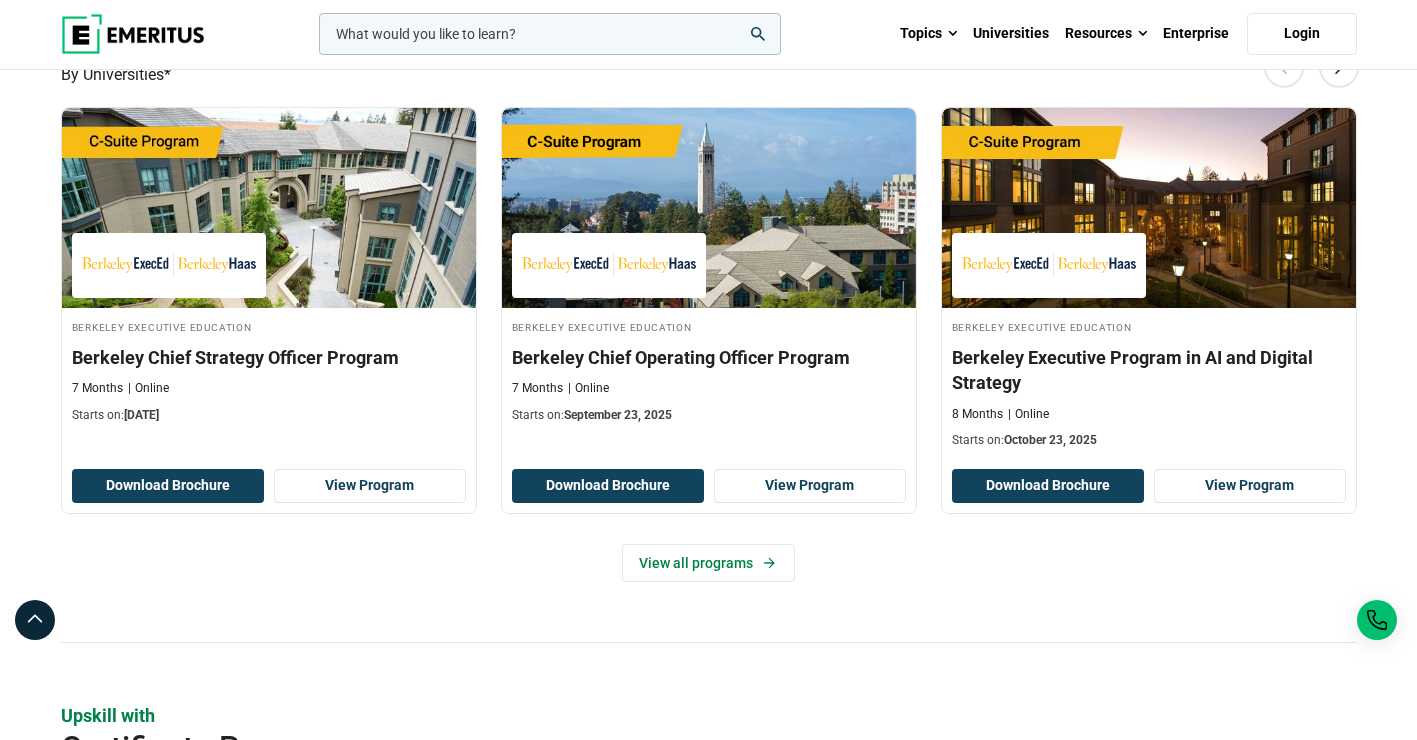 click on "Elevate your C-suite leadership with Senior Executive Programs By Universities* Previous
Berkeley Executive Education
Berkeley Chief Strategy Officer Program
7 Months
Online
Starts on:  September 22, 2025
Download Brochure
View Program" at bounding box center (709, 320) 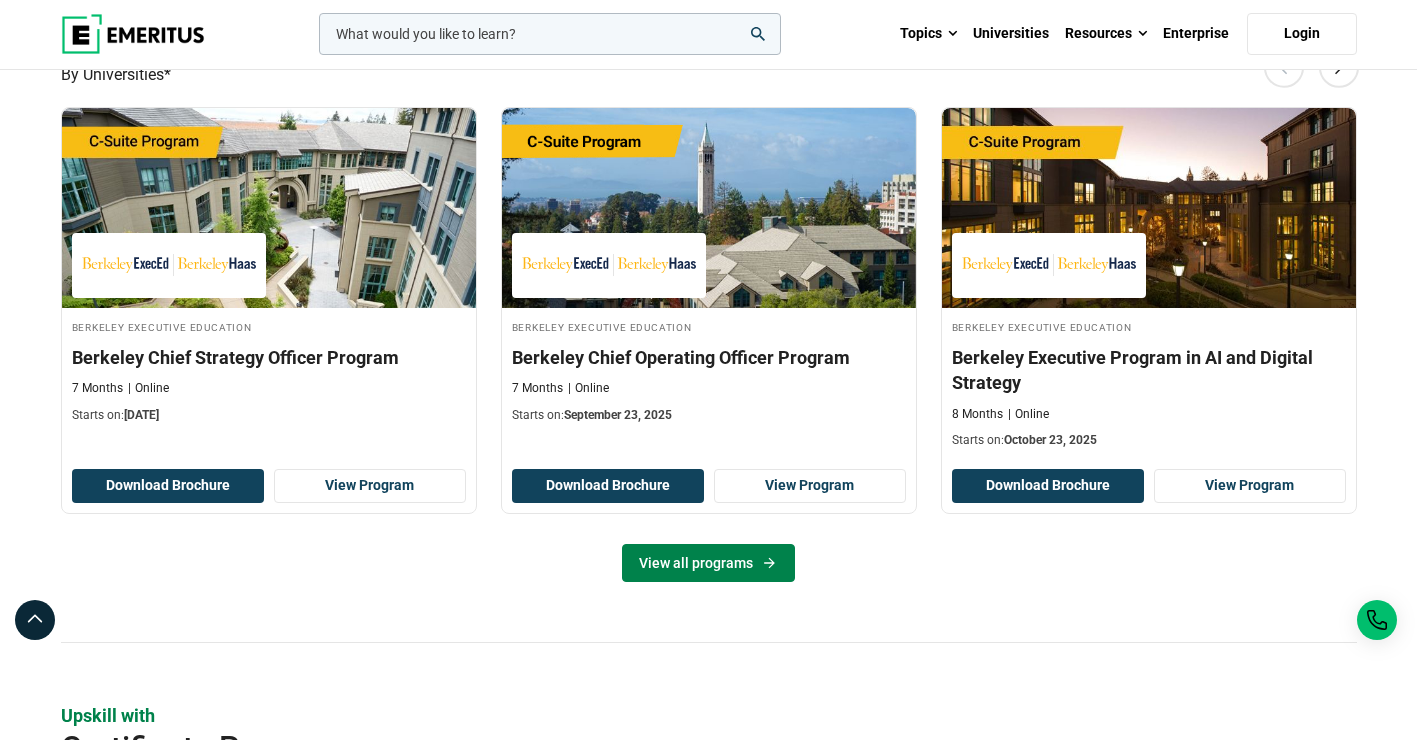 click on "View all programs" at bounding box center (708, 563) 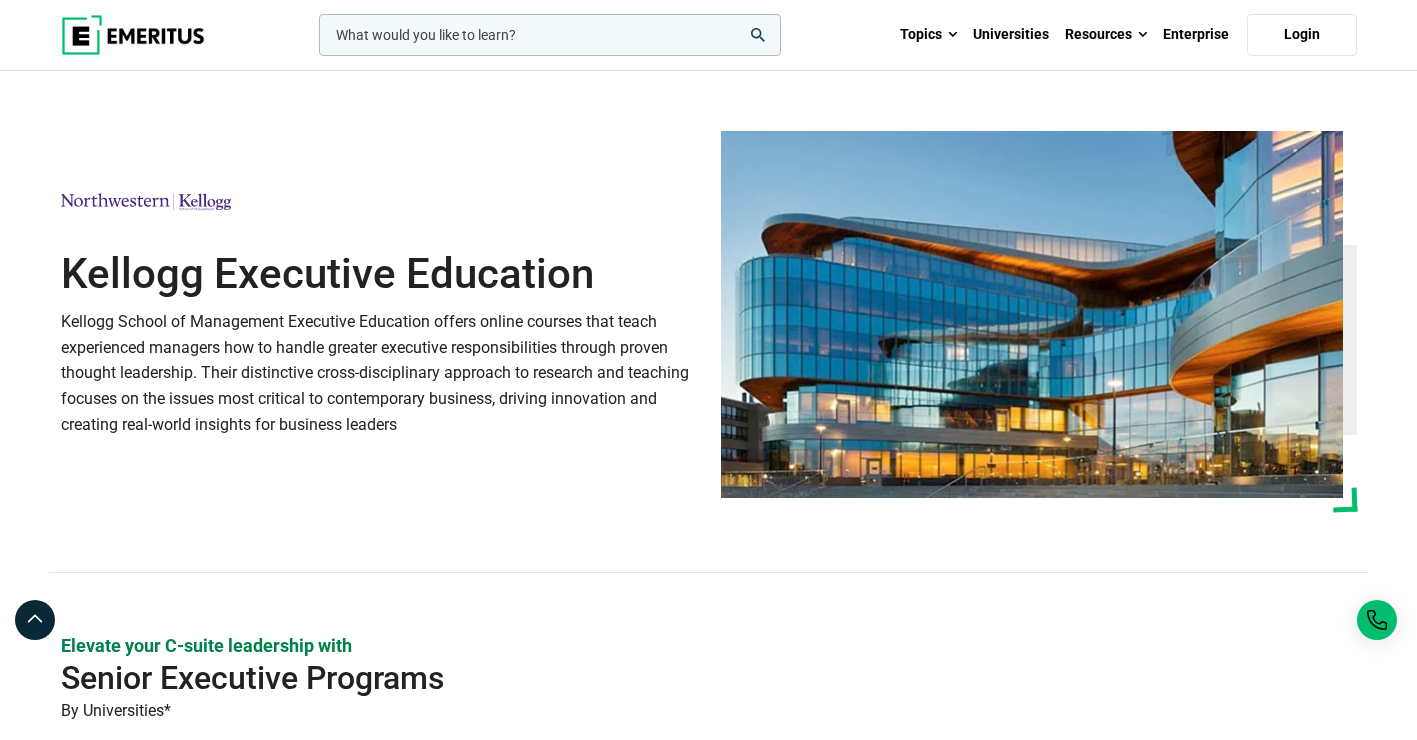 scroll, scrollTop: 0, scrollLeft: 0, axis: both 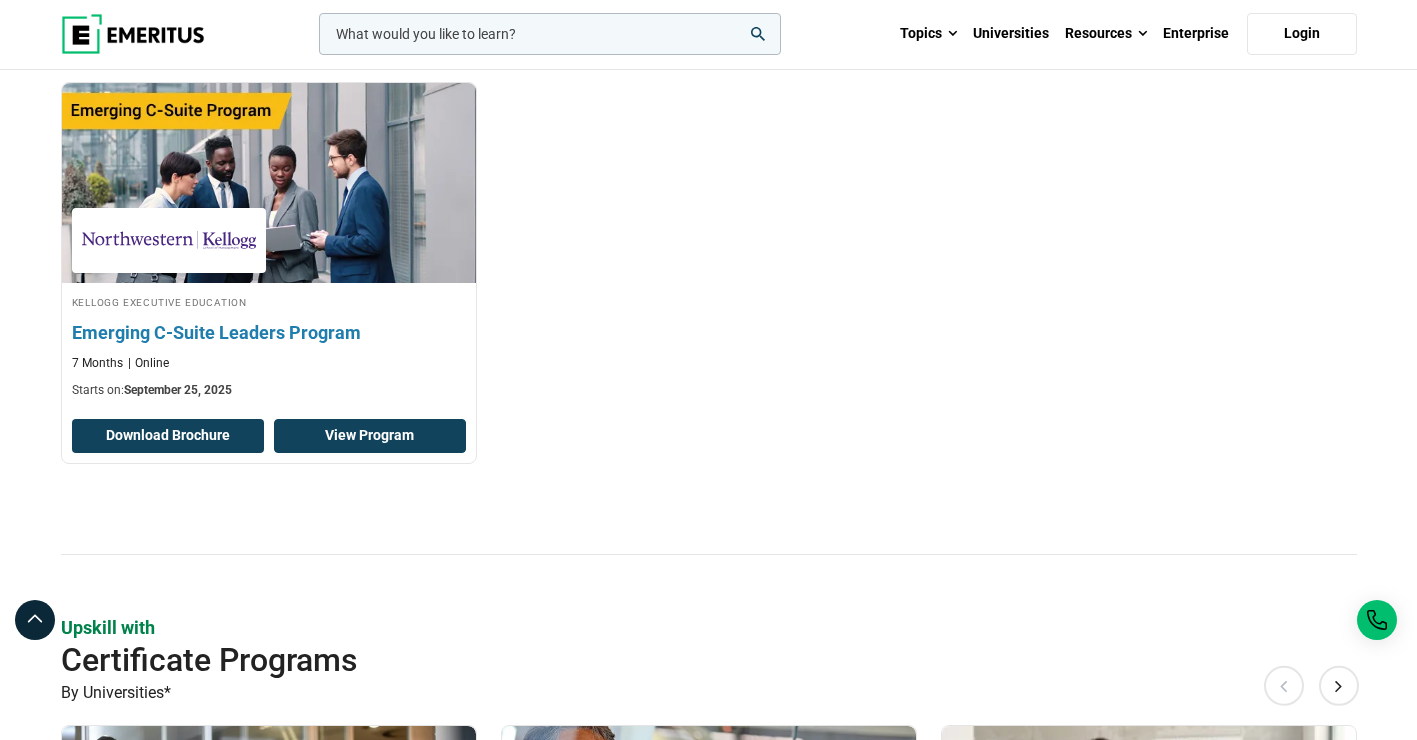 click on "View Program" at bounding box center (370, 436) 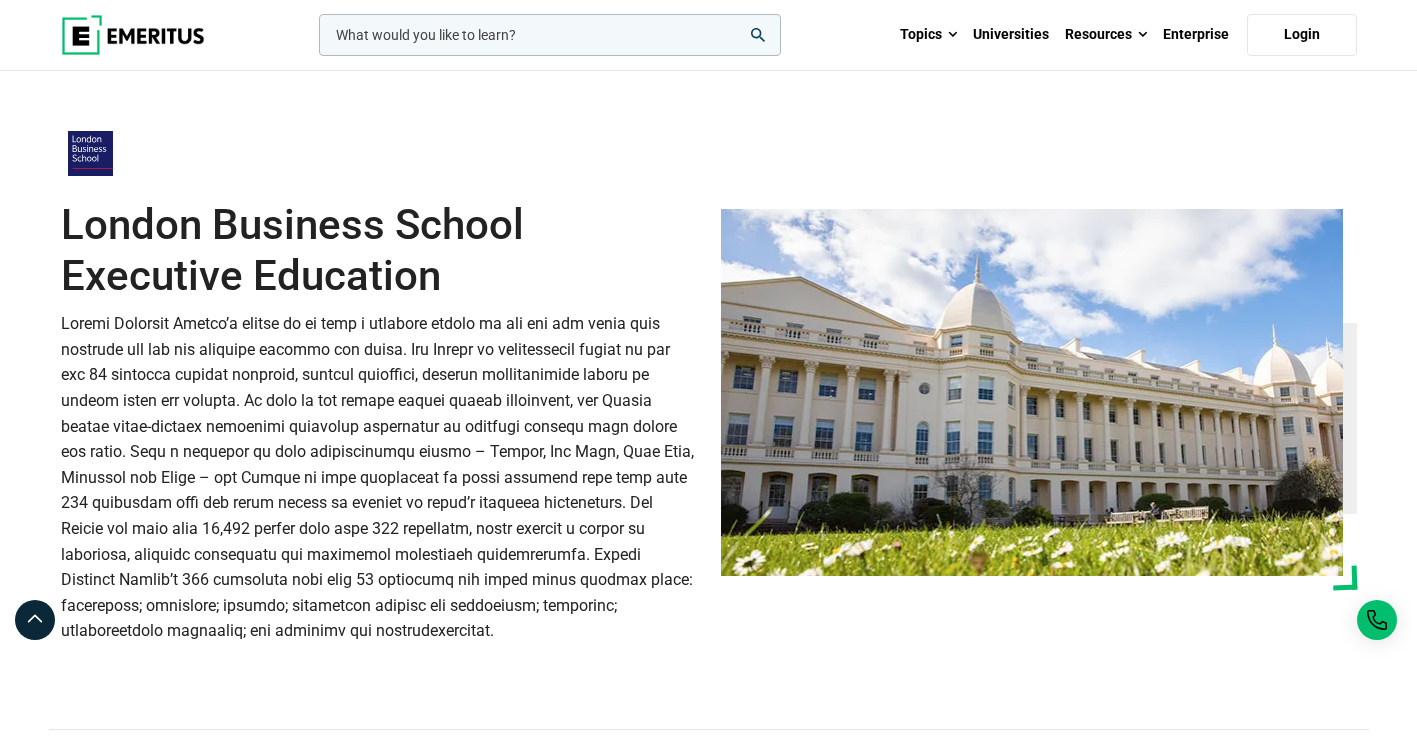 scroll, scrollTop: 0, scrollLeft: 0, axis: both 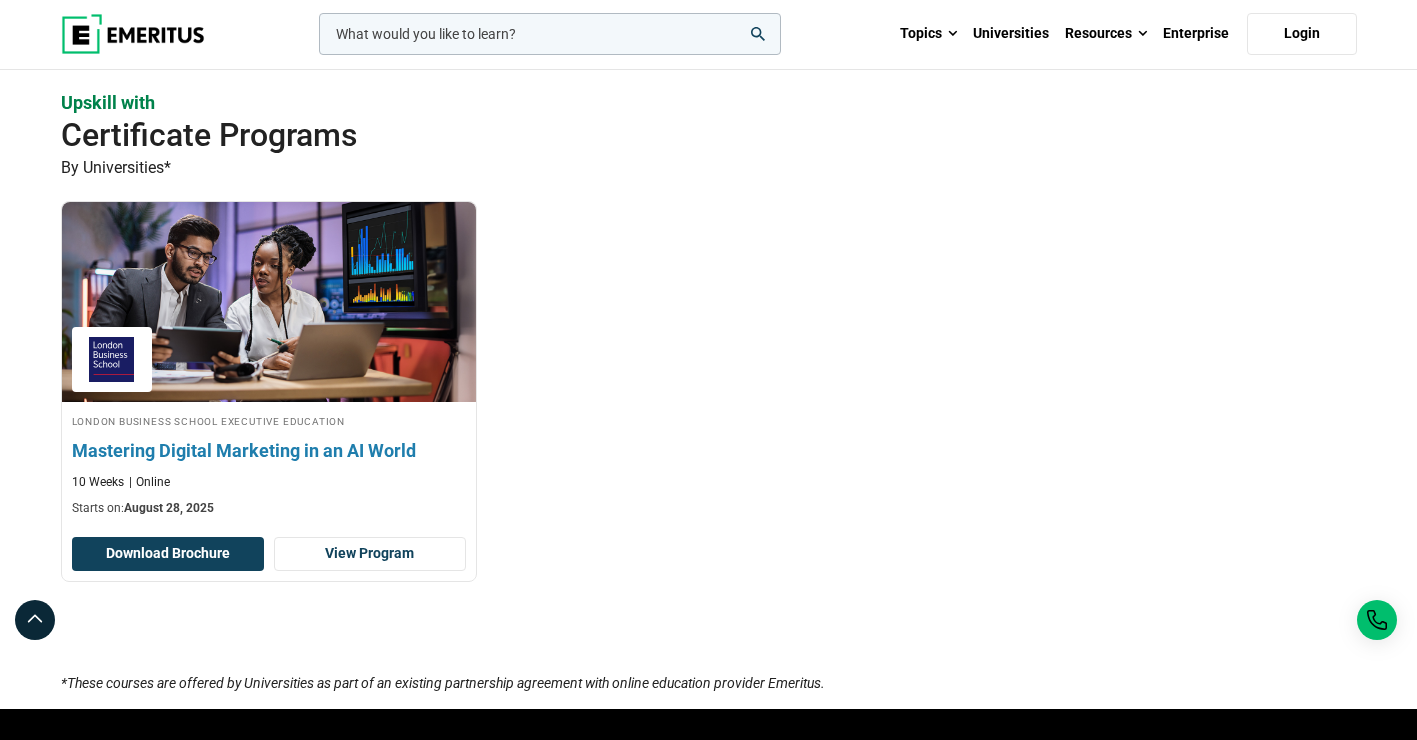 click at bounding box center (268, 302) 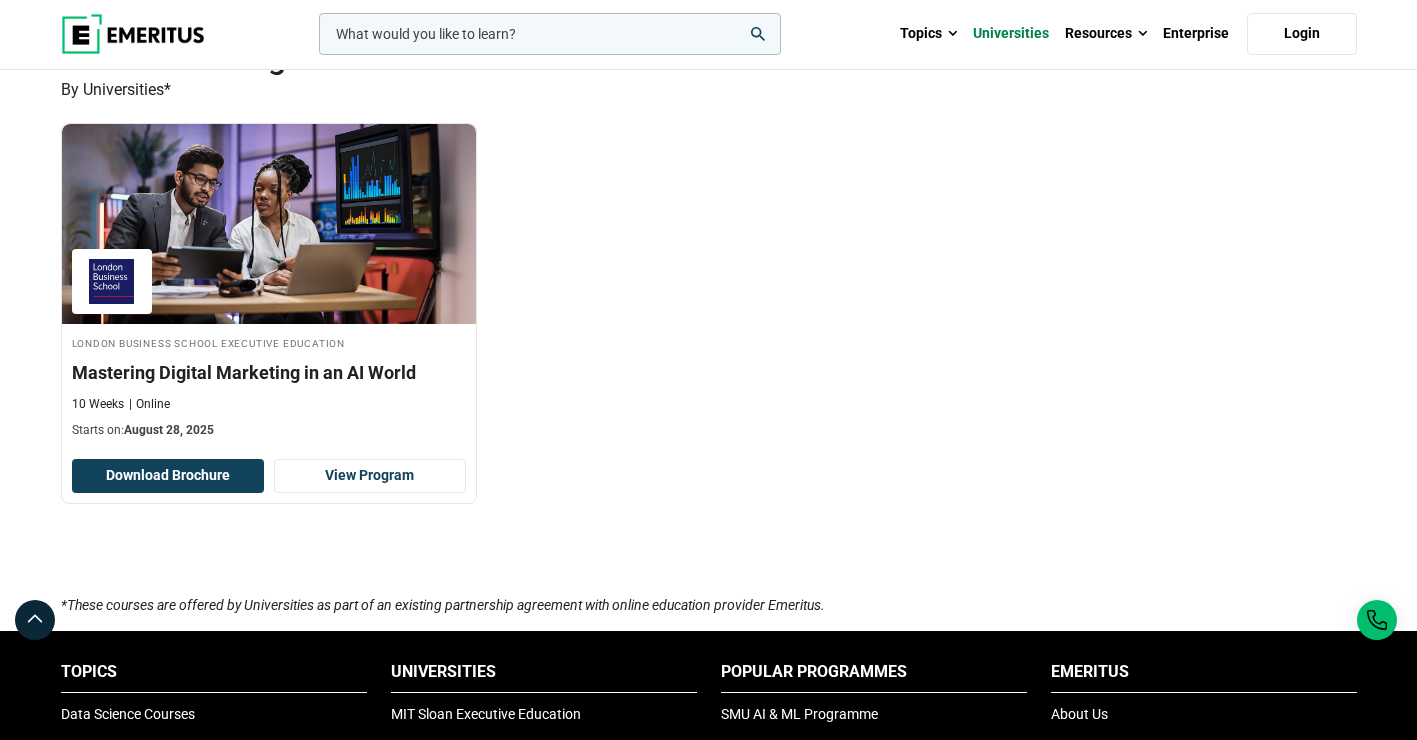 scroll, scrollTop: 1422, scrollLeft: 0, axis: vertical 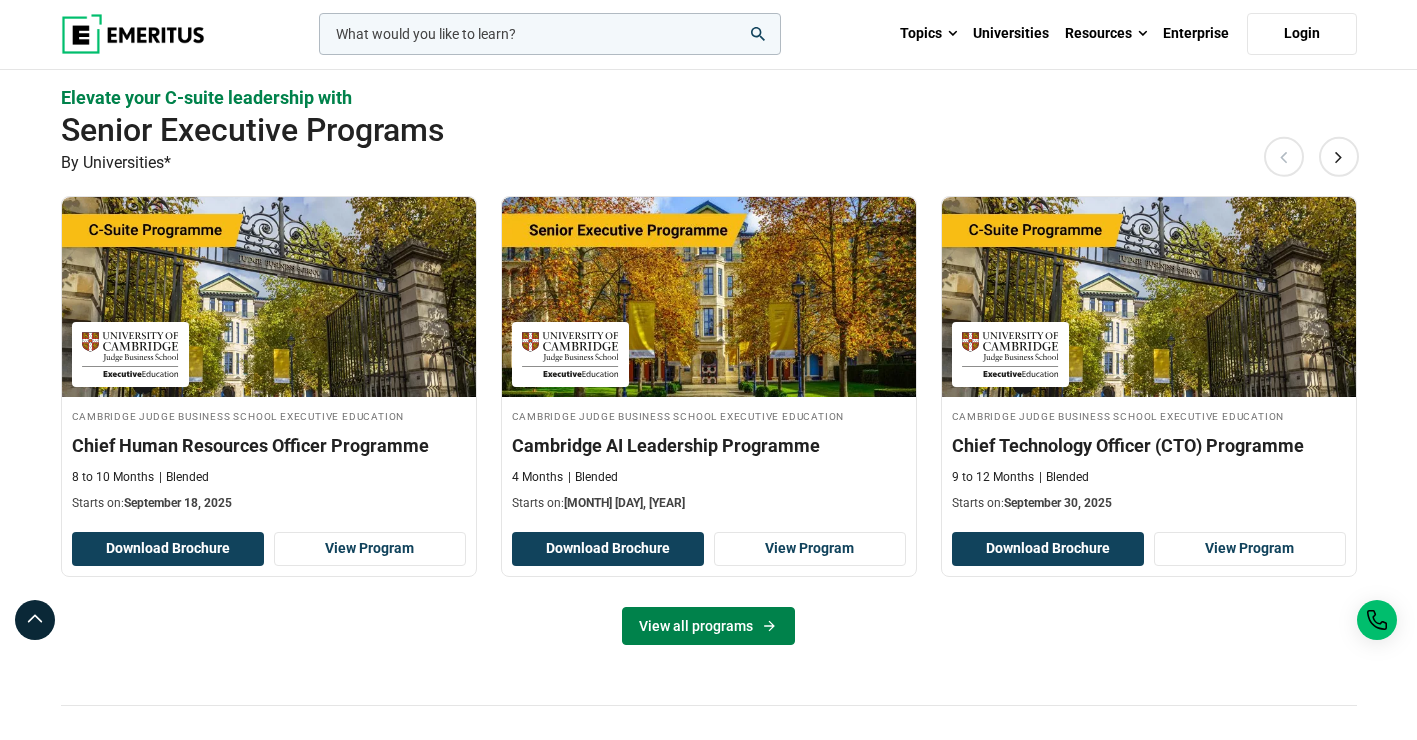 click on "View all programs" at bounding box center [708, 626] 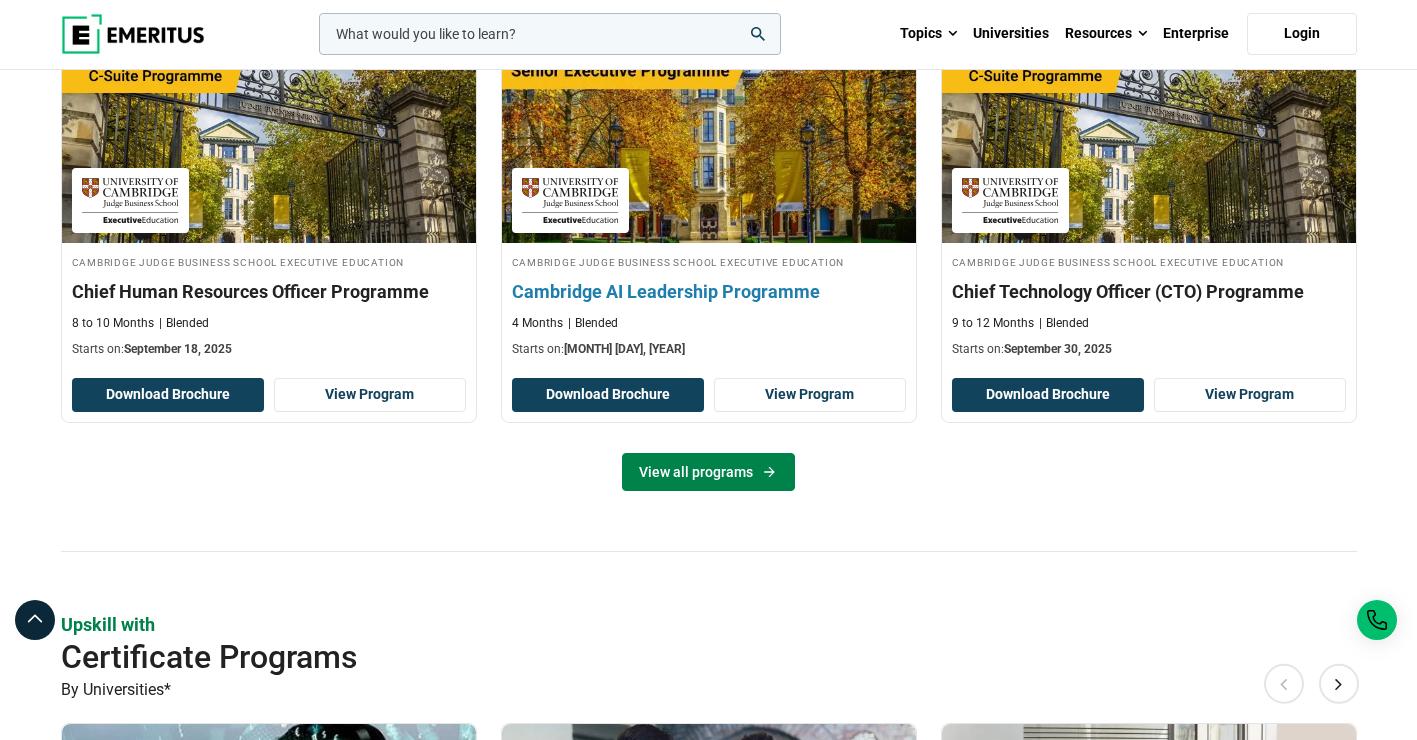 scroll, scrollTop: 732, scrollLeft: 0, axis: vertical 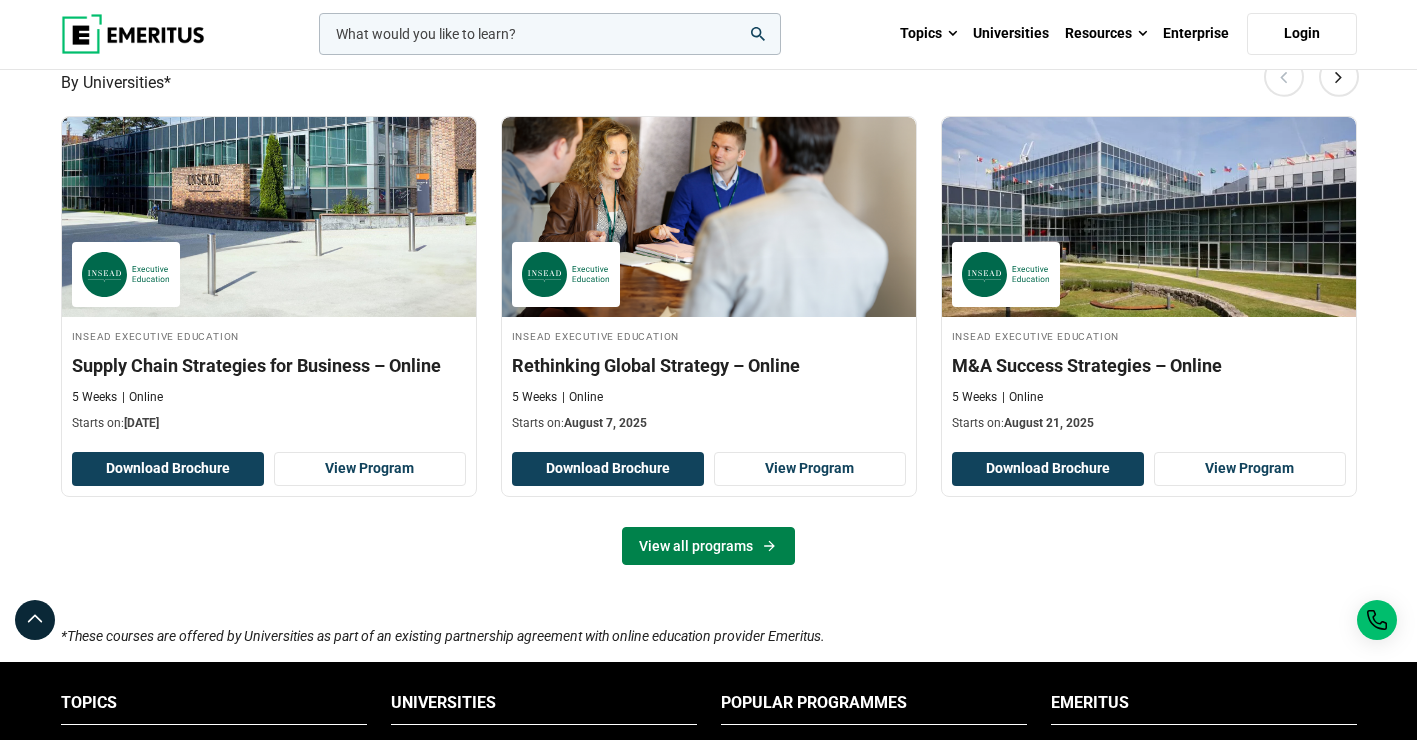 click on "View all programs" at bounding box center [708, 546] 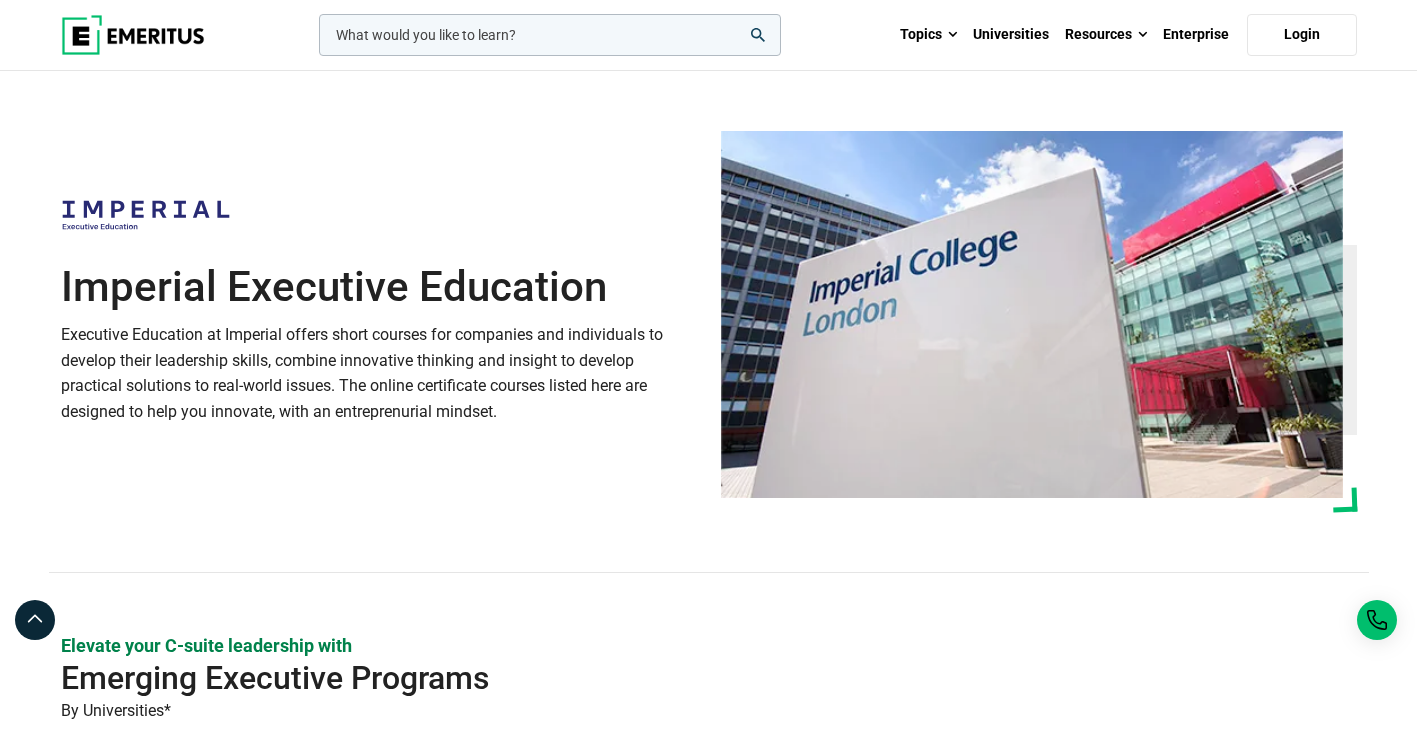 scroll, scrollTop: 0, scrollLeft: 0, axis: both 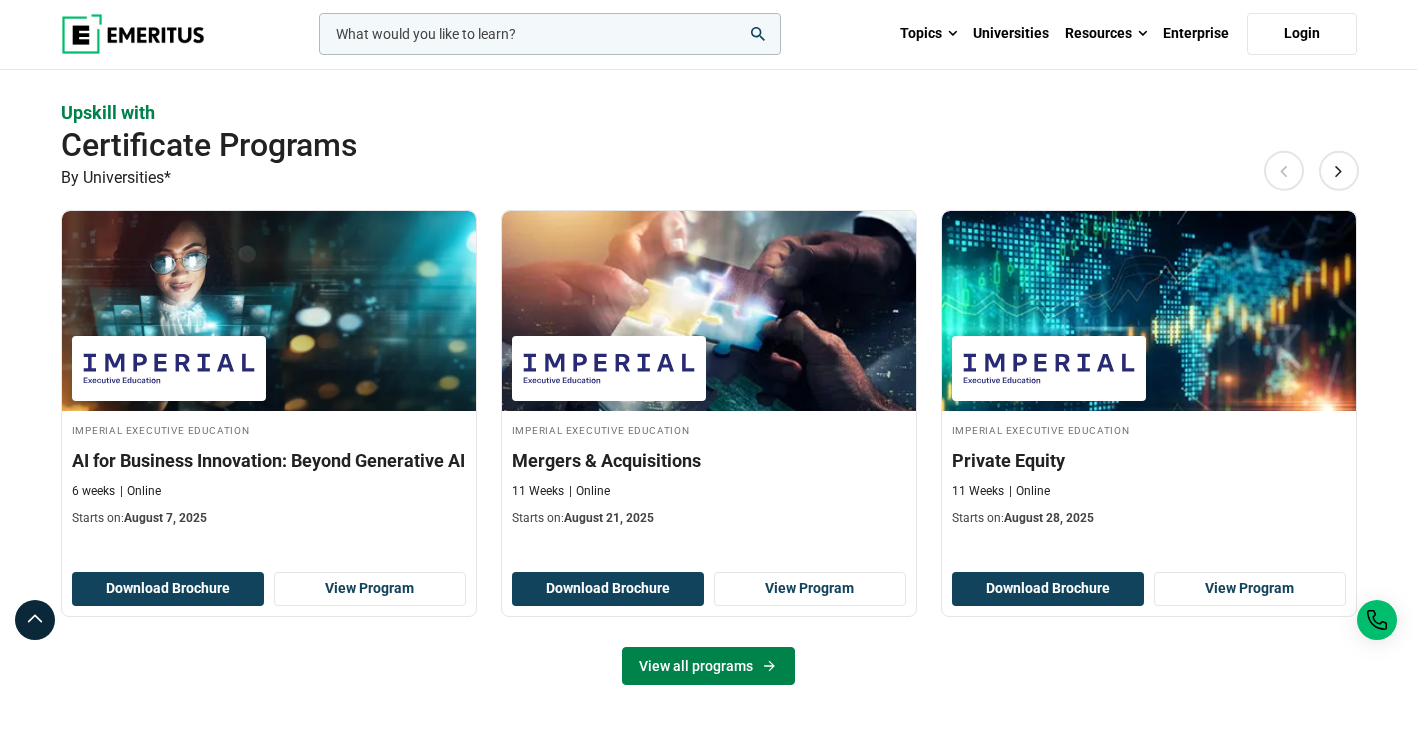 click on "View all programs" at bounding box center (708, 666) 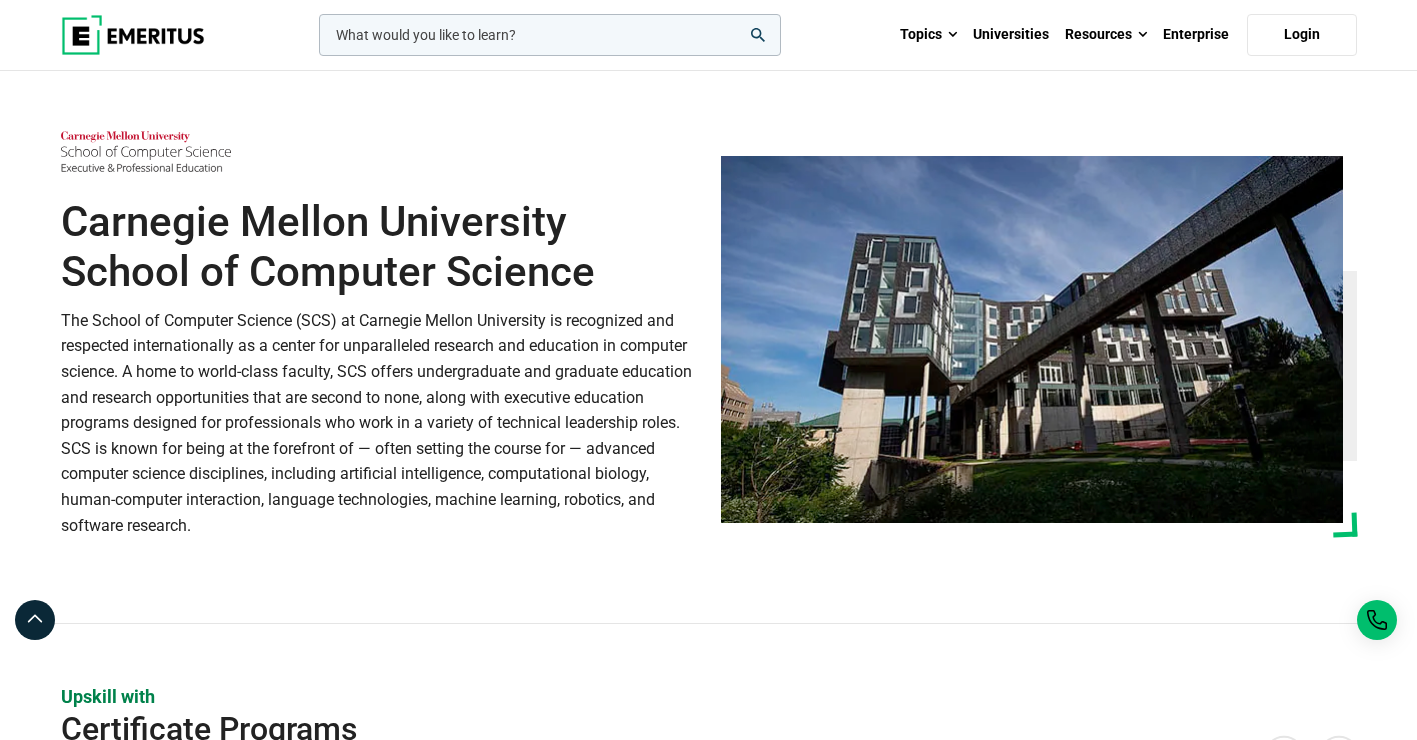 scroll, scrollTop: 0, scrollLeft: 0, axis: both 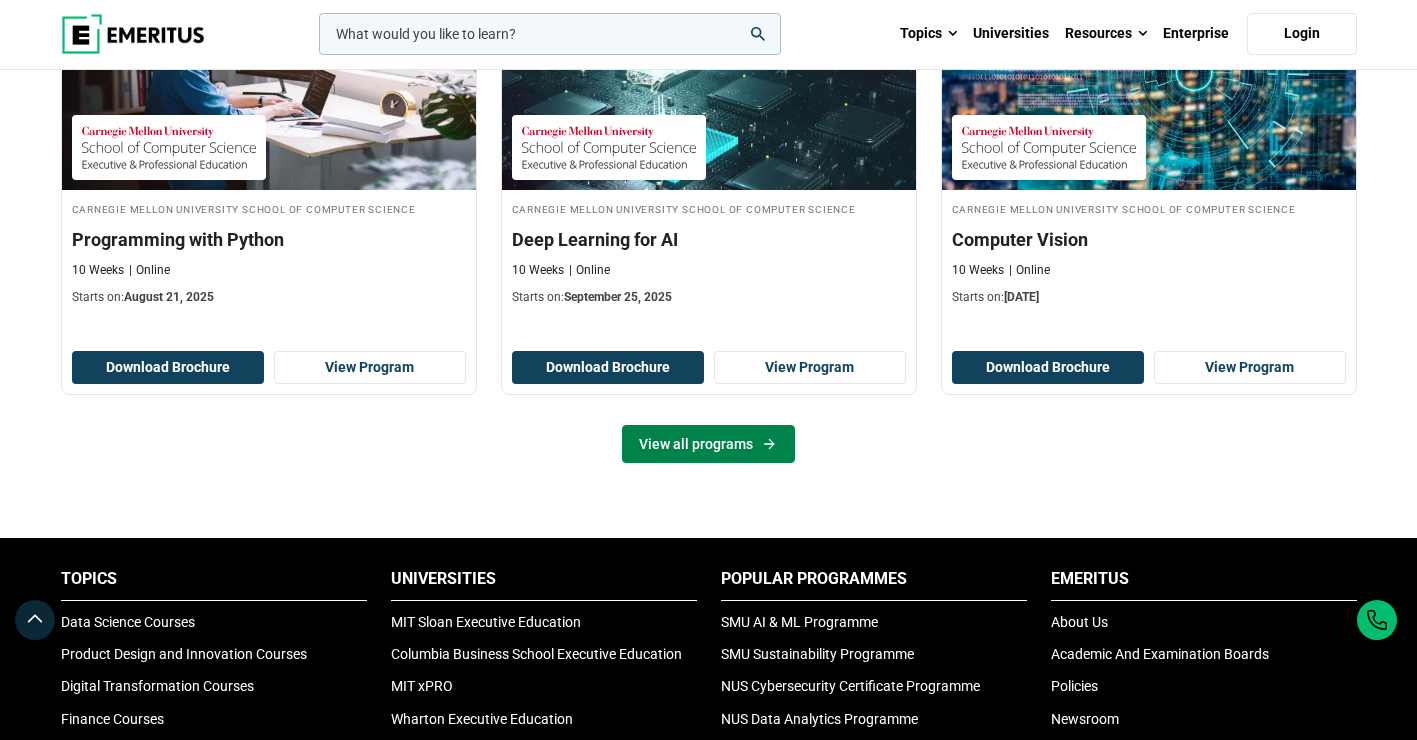click on "View all programs" at bounding box center (708, 444) 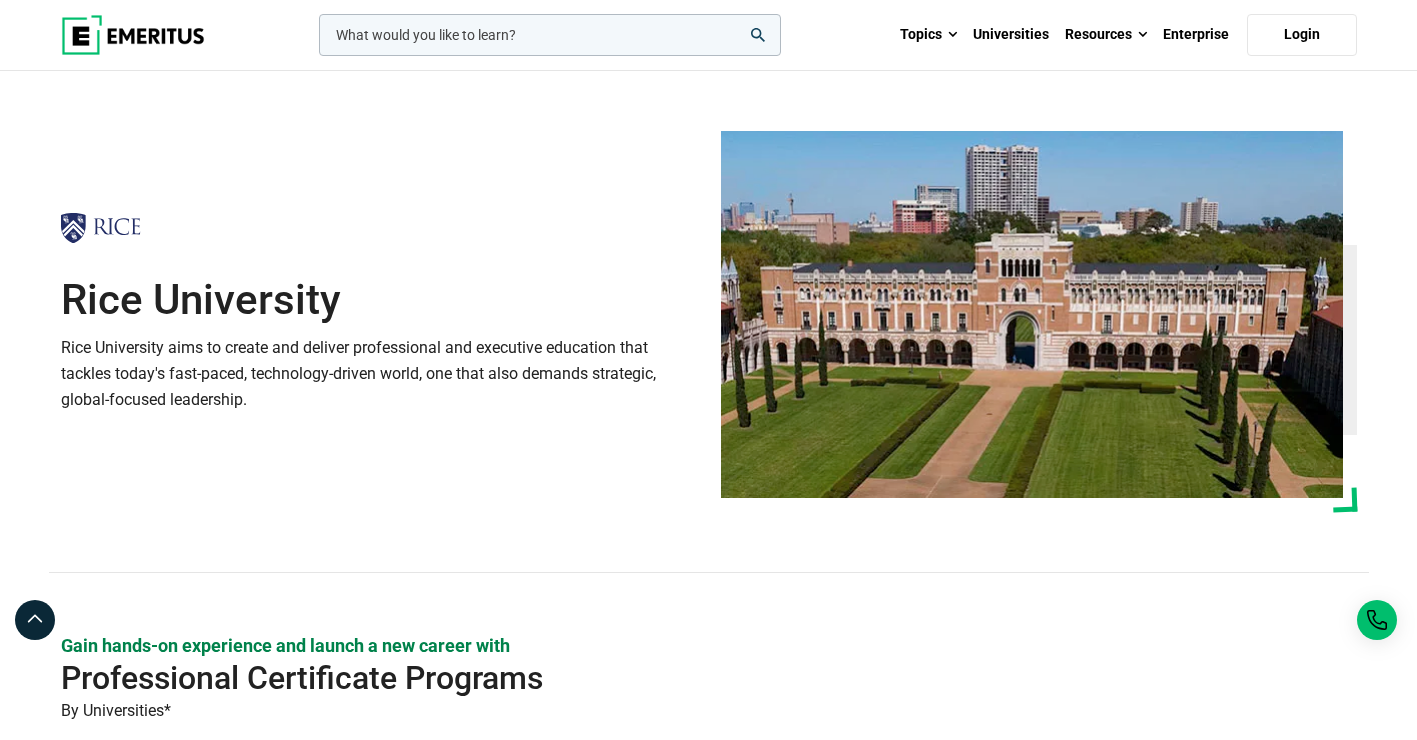 scroll, scrollTop: 0, scrollLeft: 0, axis: both 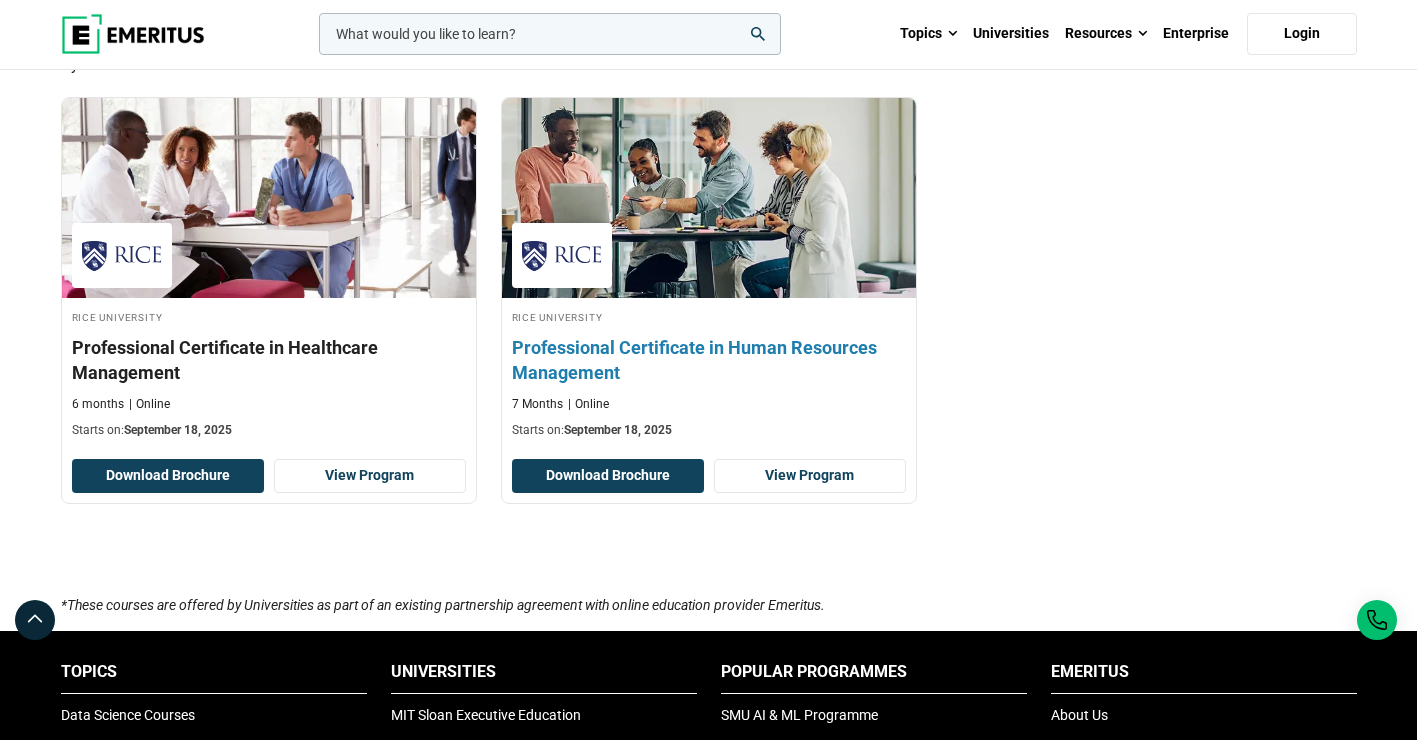 click on "Professional Certificate in Human Resources Management" at bounding box center (709, 360) 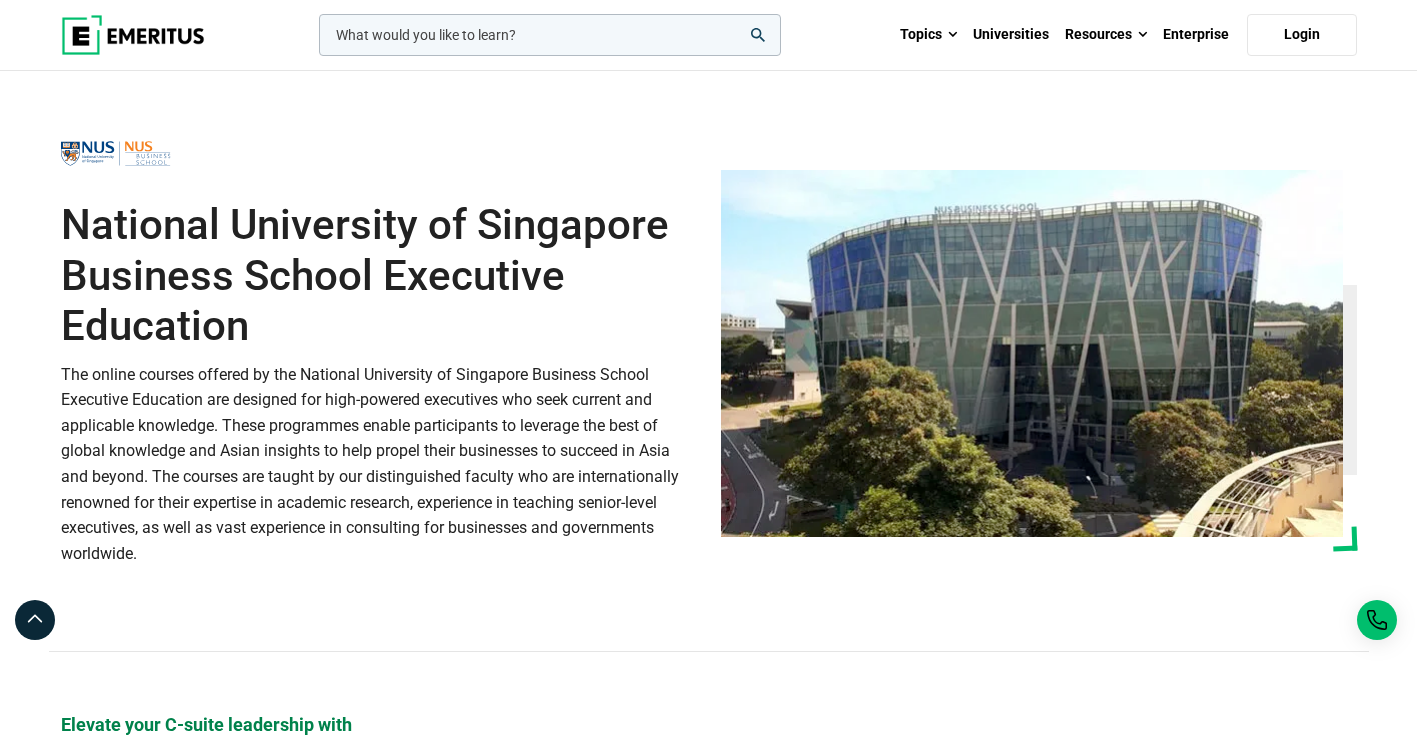 scroll, scrollTop: 0, scrollLeft: 0, axis: both 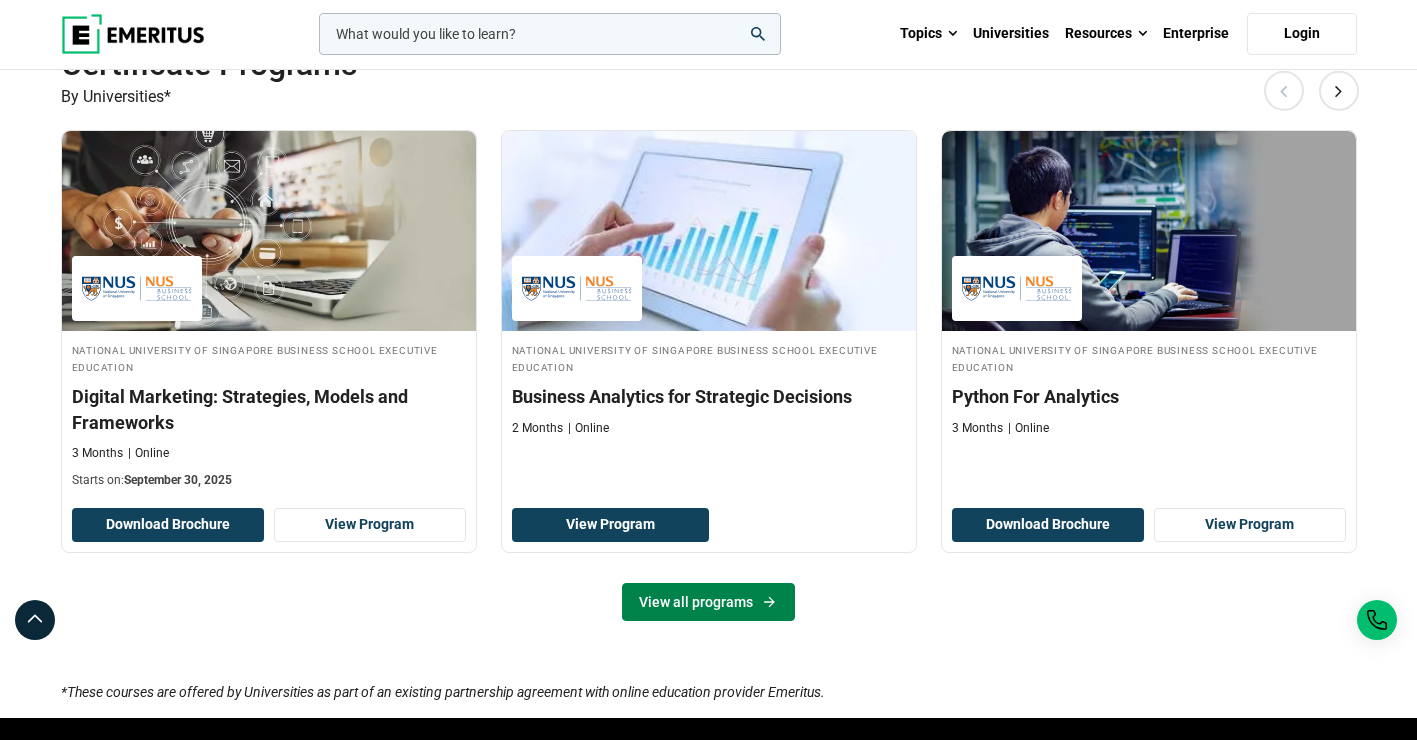 click 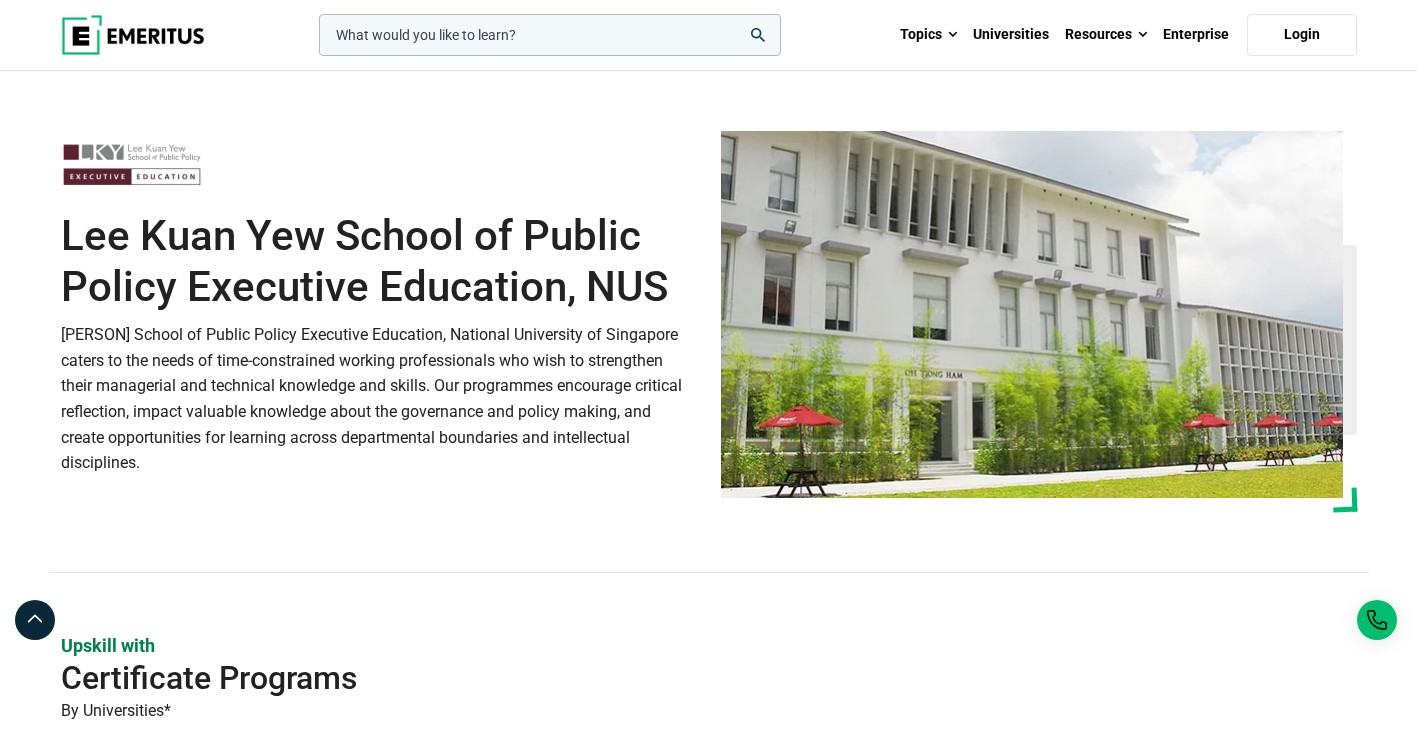 scroll, scrollTop: 0, scrollLeft: 0, axis: both 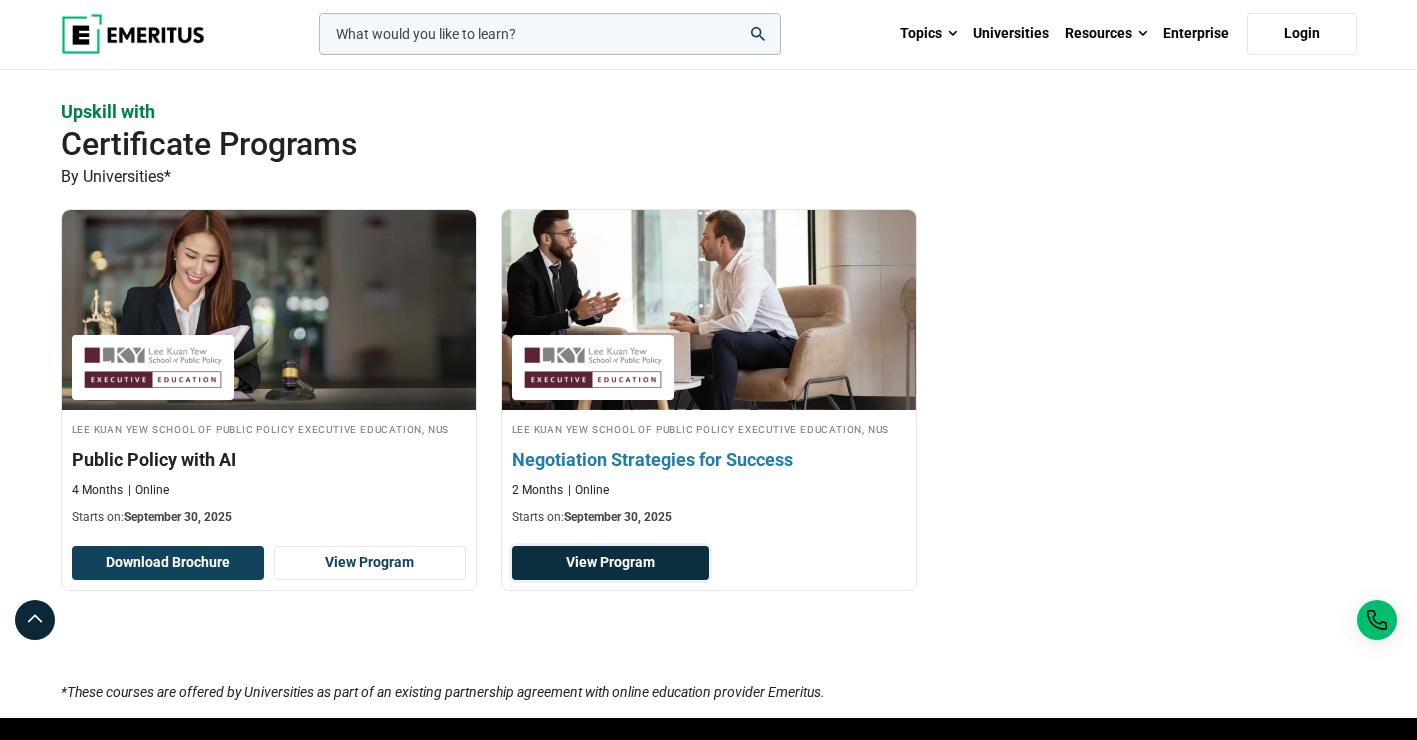 click on "View Program" at bounding box center (610, 563) 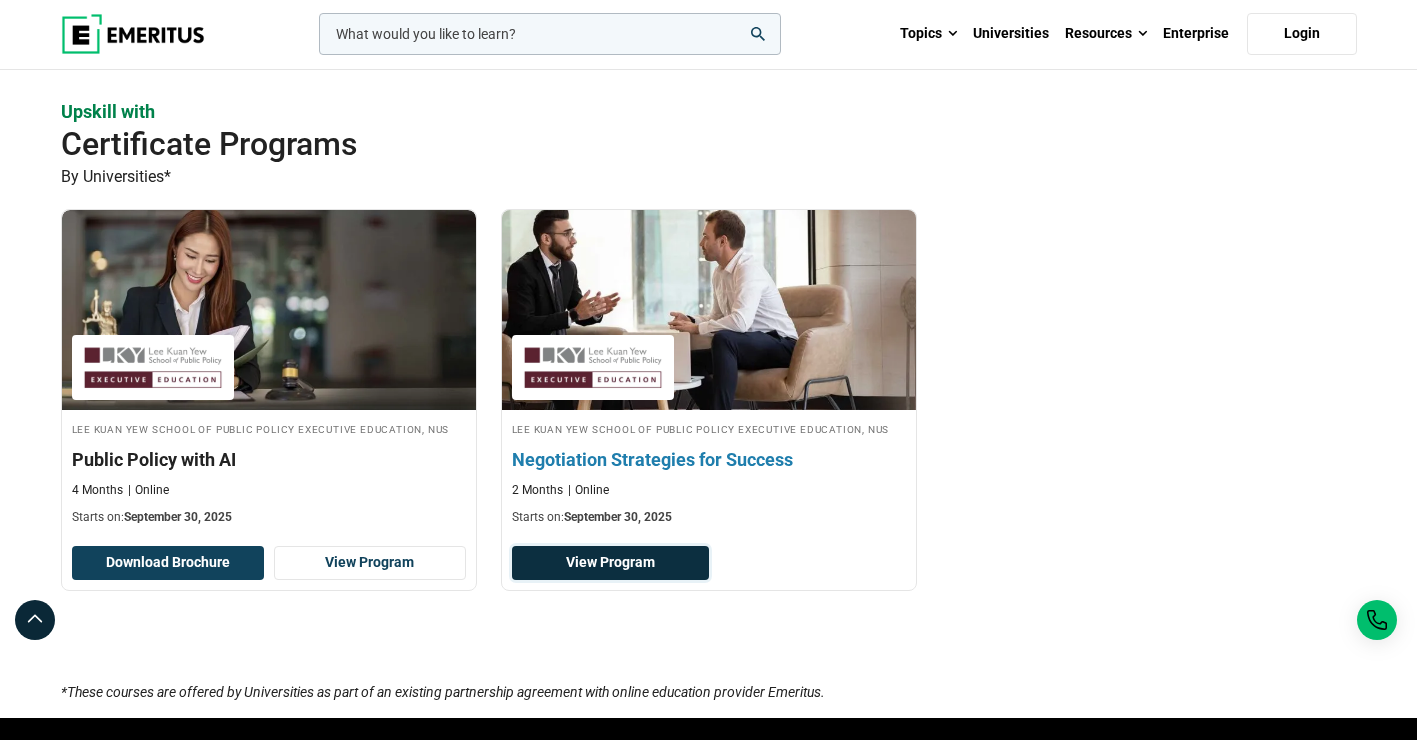 click on "View Program" at bounding box center [610, 563] 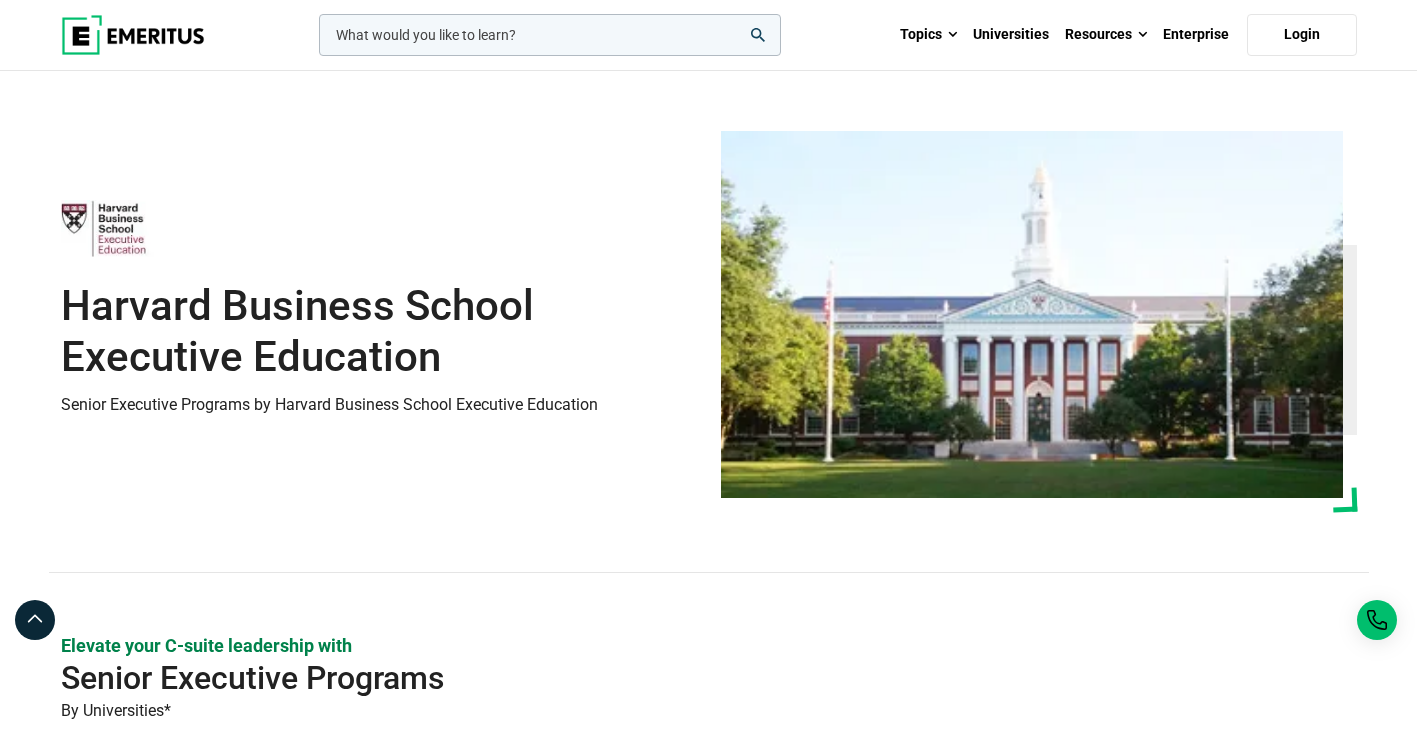 scroll, scrollTop: 0, scrollLeft: 0, axis: both 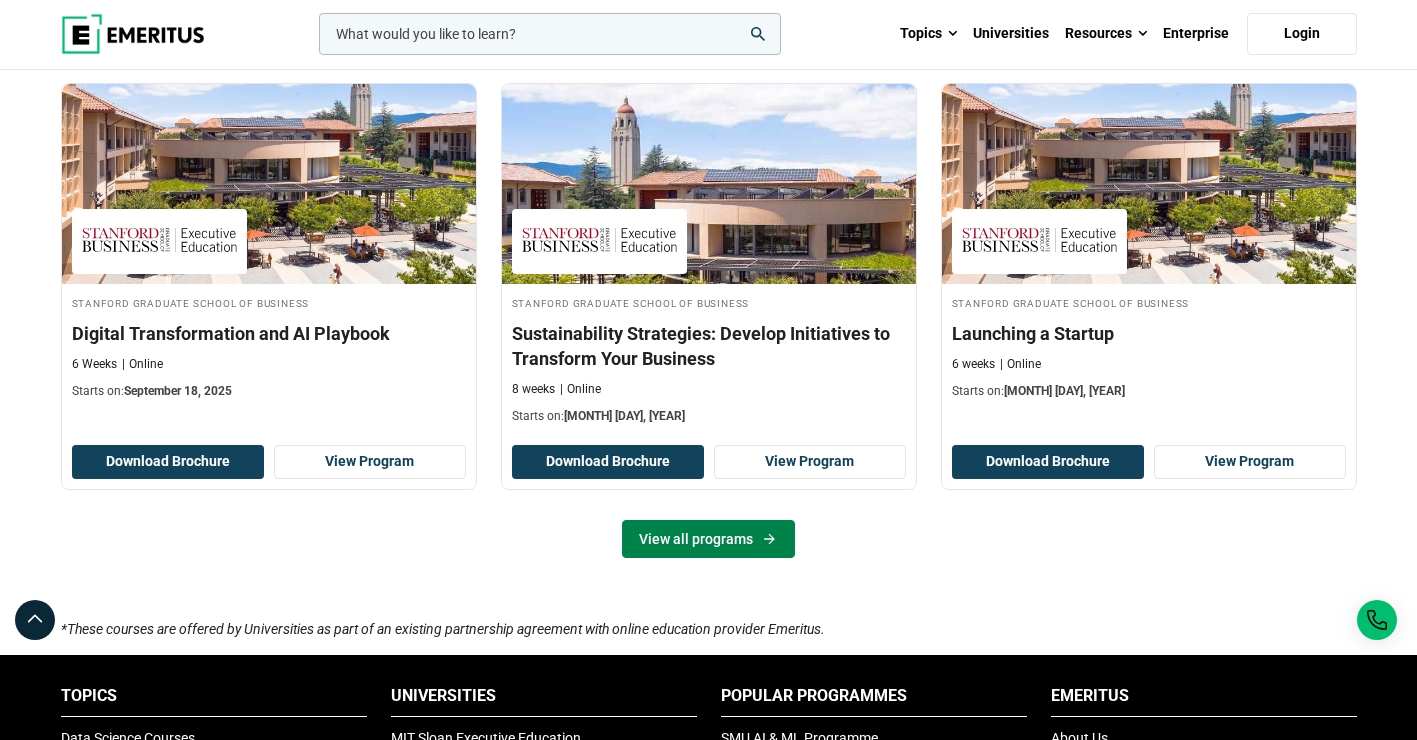 click on "View all programs" at bounding box center [708, 539] 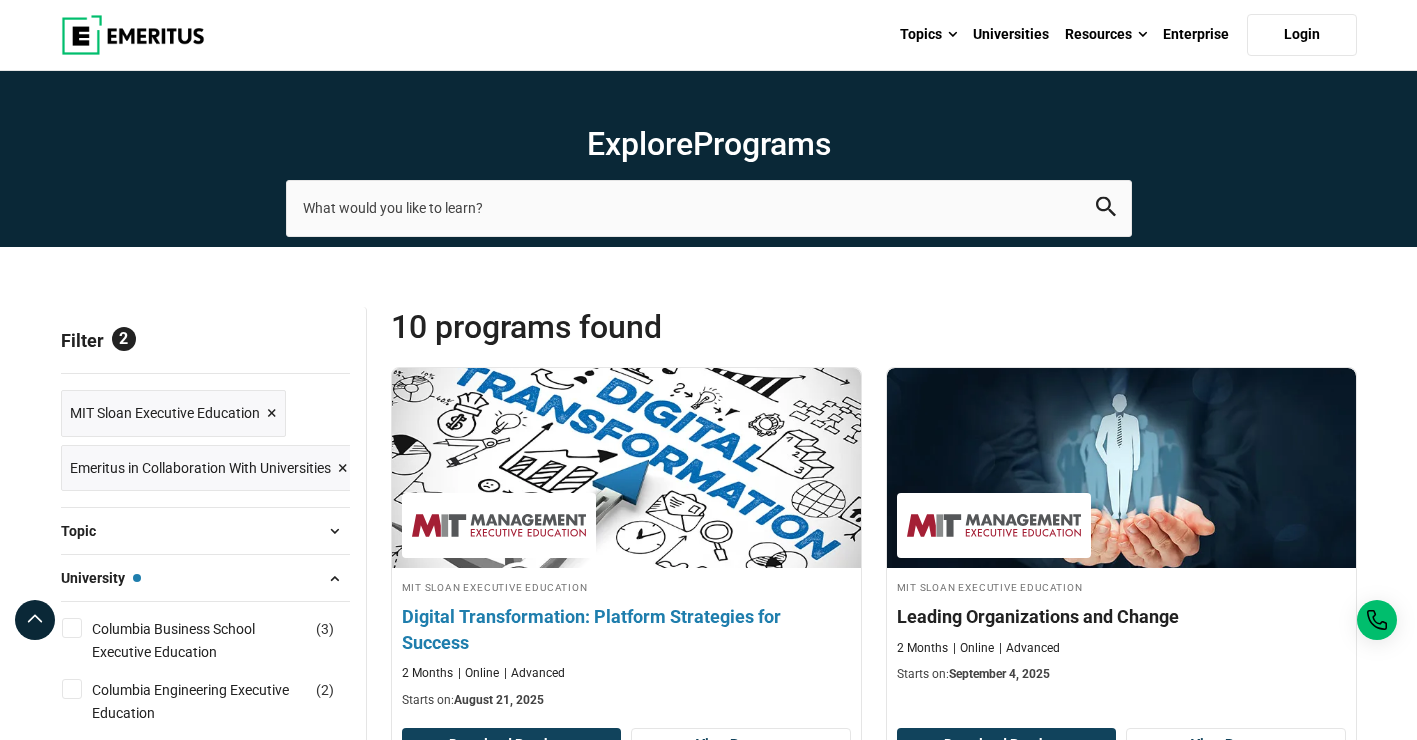 scroll, scrollTop: 0, scrollLeft: 0, axis: both 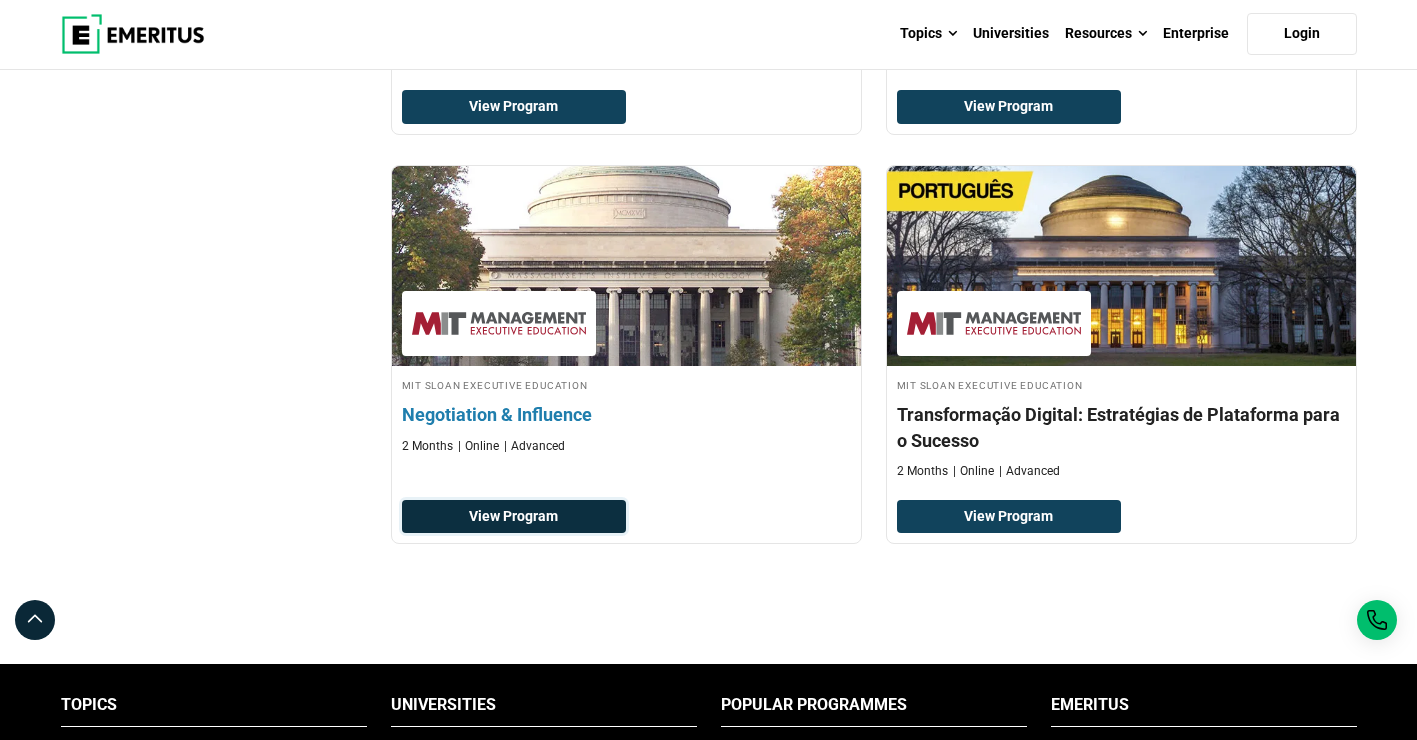 click on "View Program" at bounding box center (514, 517) 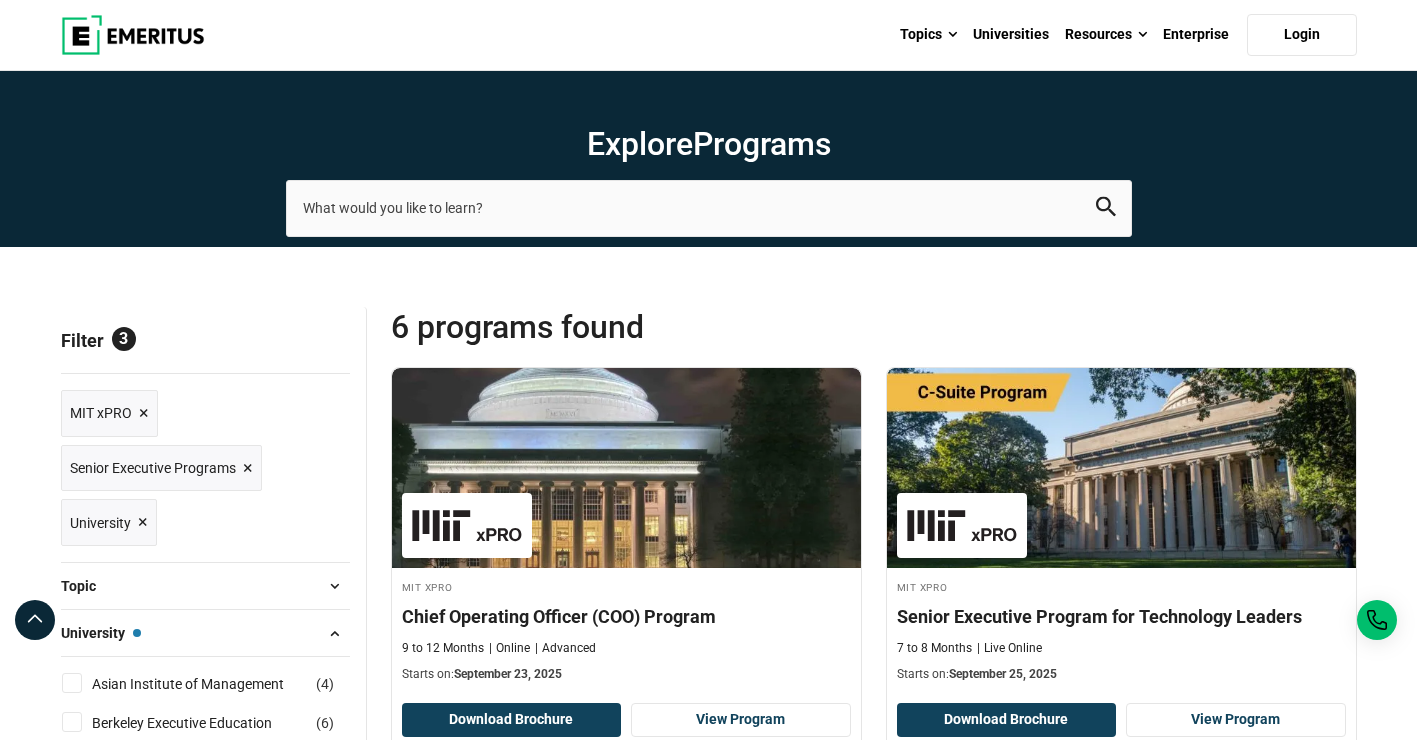 scroll, scrollTop: 866, scrollLeft: 0, axis: vertical 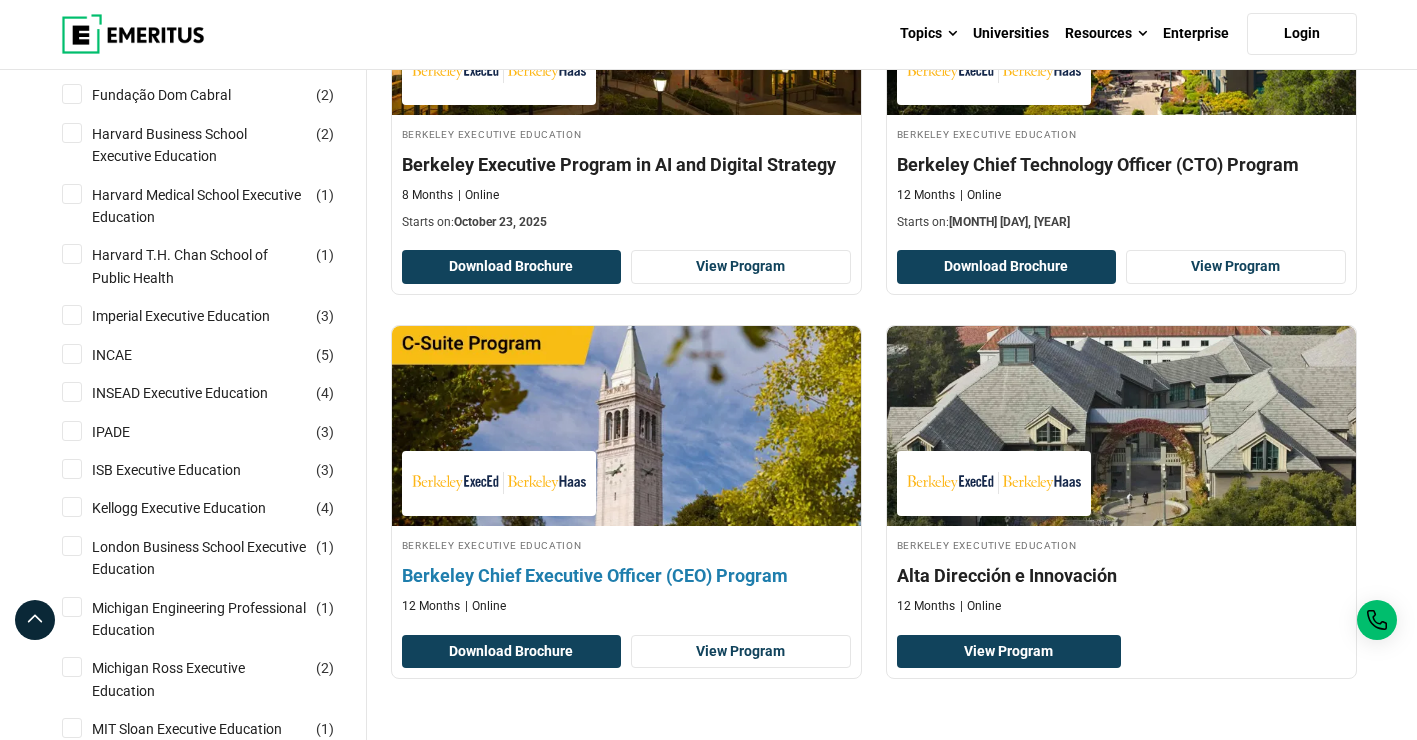 click on "Berkeley Chief Executive Officer (CEO) Program" at bounding box center [626, 575] 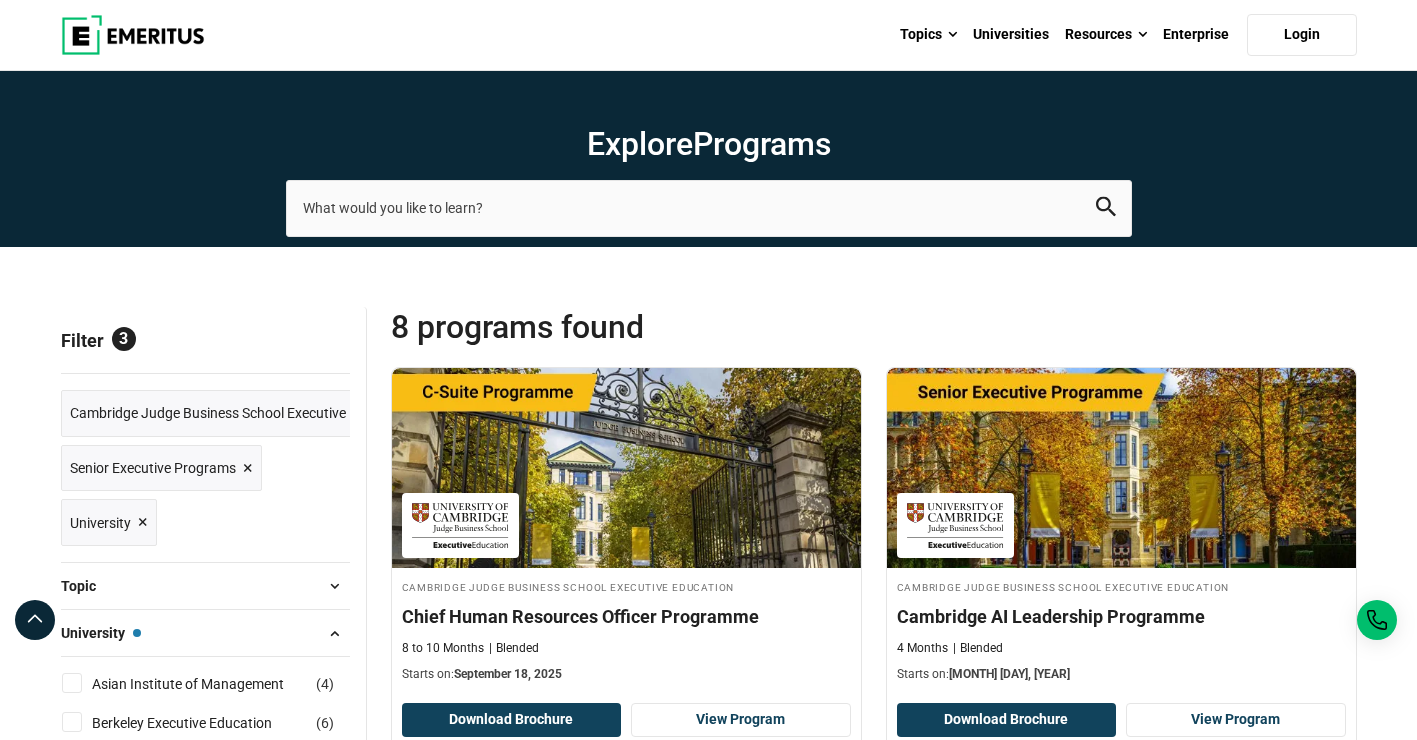 scroll, scrollTop: 471, scrollLeft: 0, axis: vertical 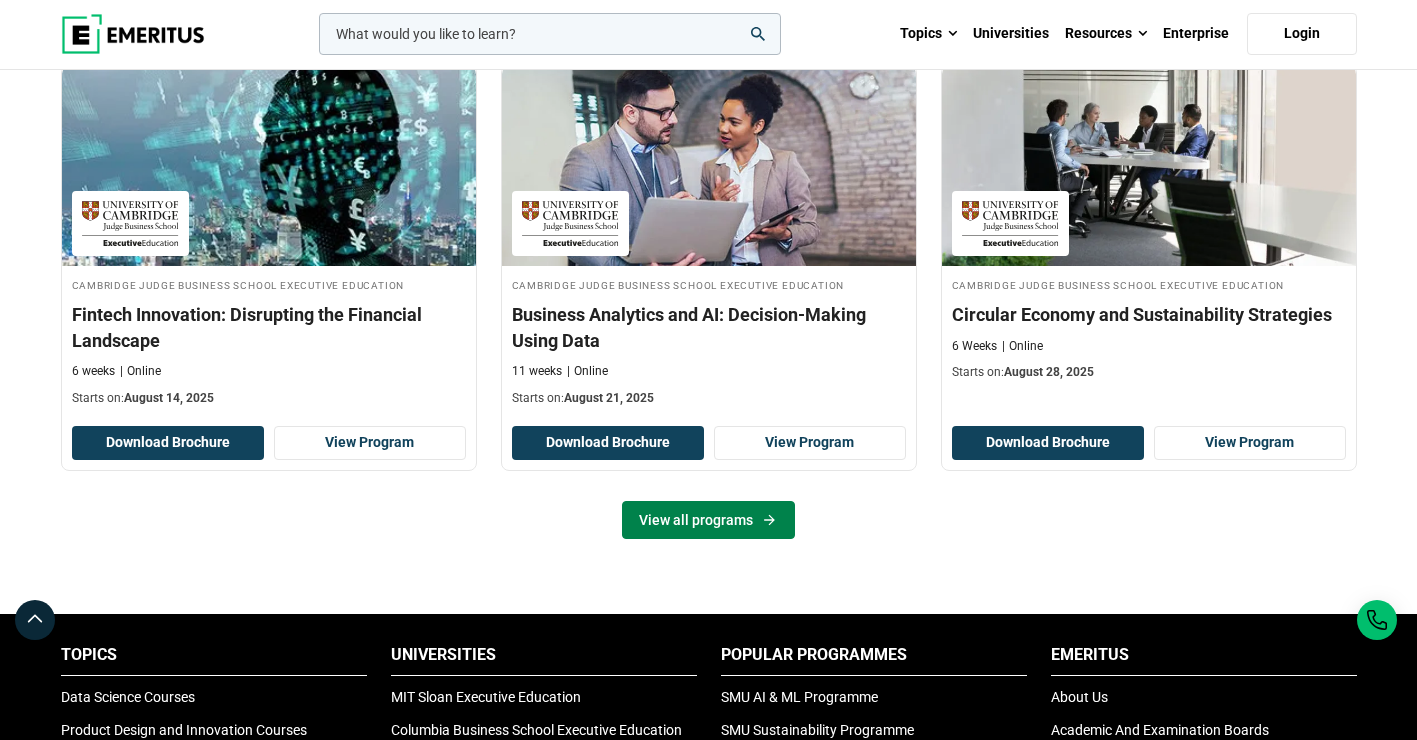 click on "View all programs" at bounding box center [708, 520] 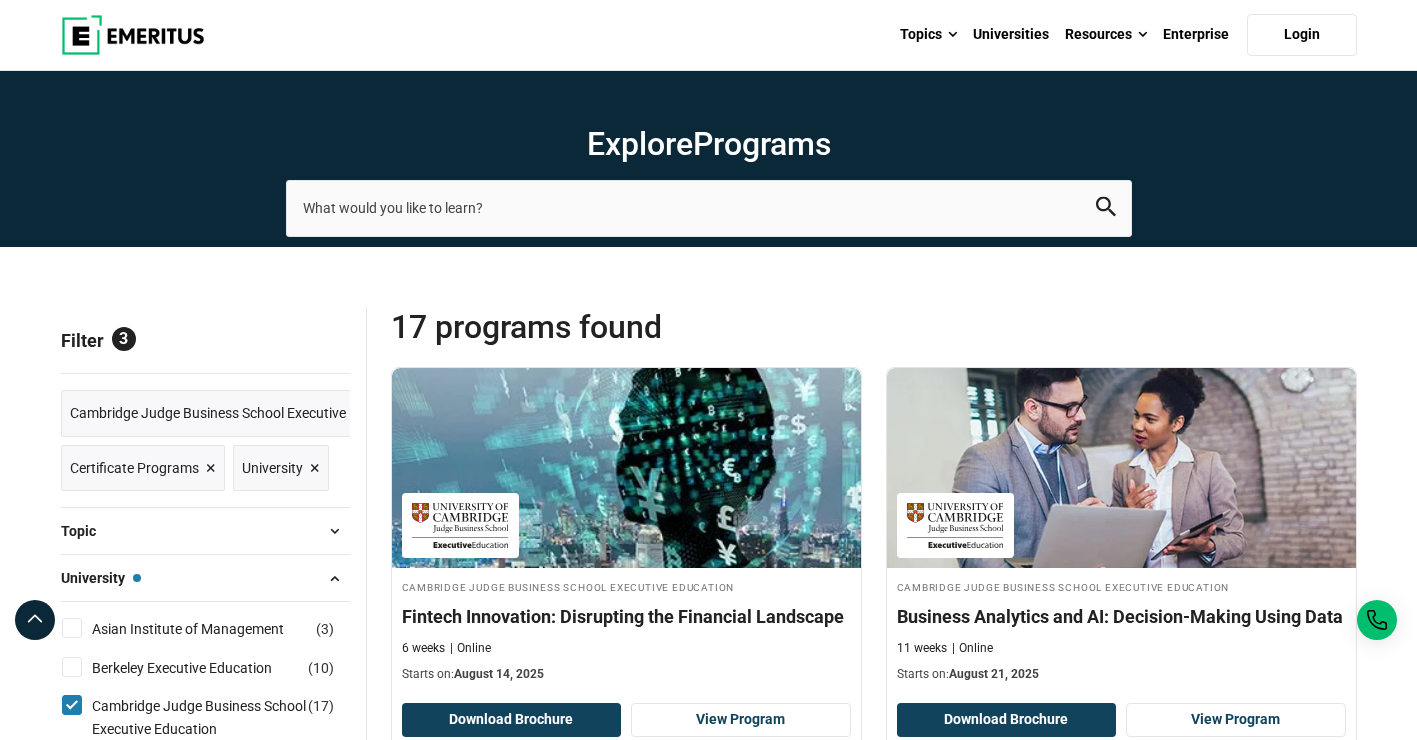 scroll, scrollTop: 501, scrollLeft: 0, axis: vertical 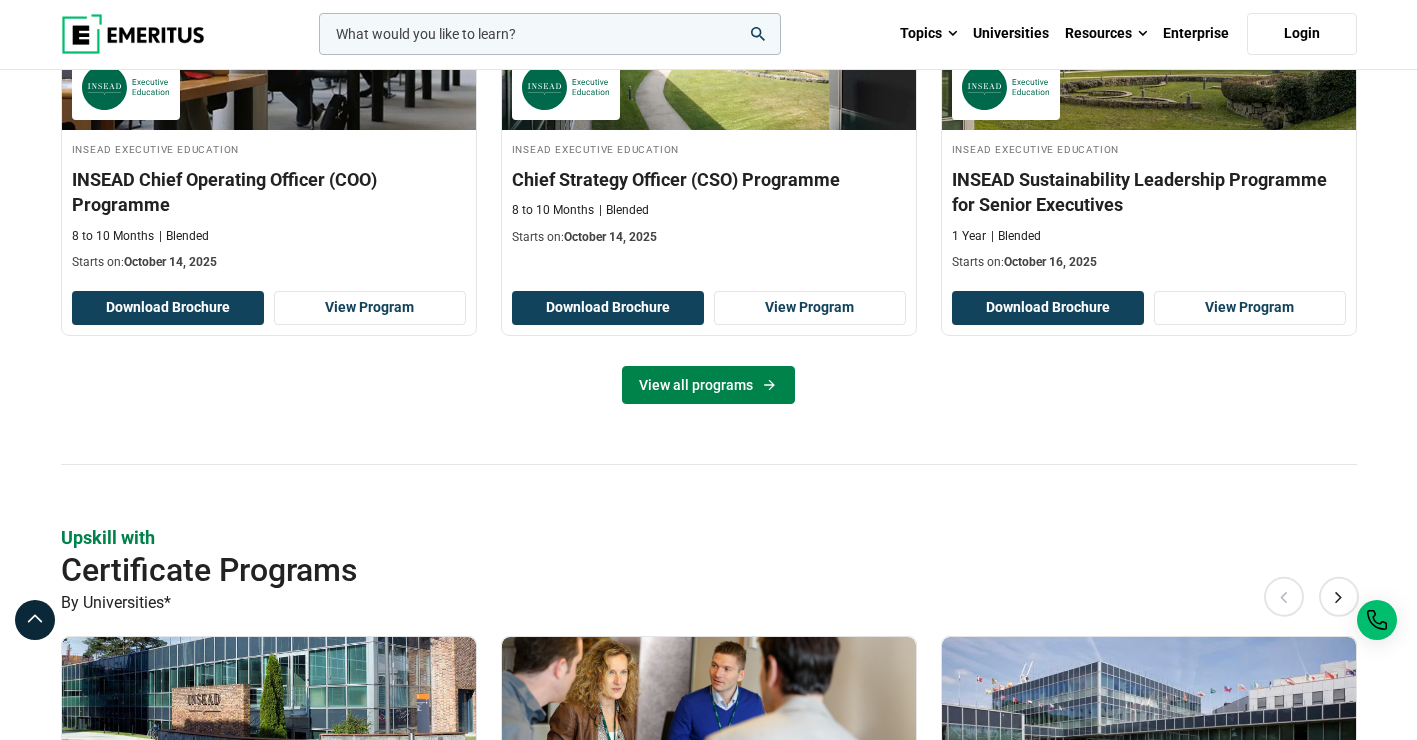 click on "View all programs" at bounding box center (708, 385) 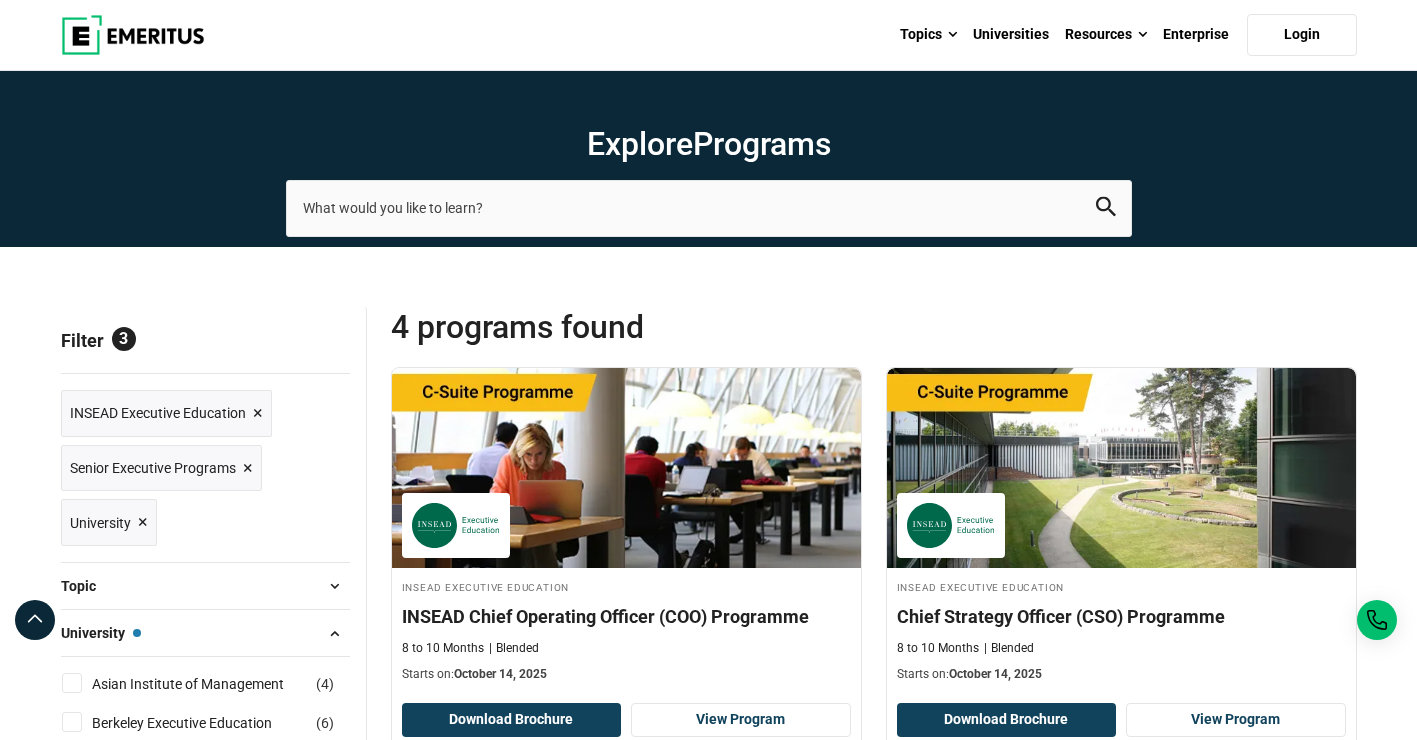 scroll, scrollTop: 348, scrollLeft: 0, axis: vertical 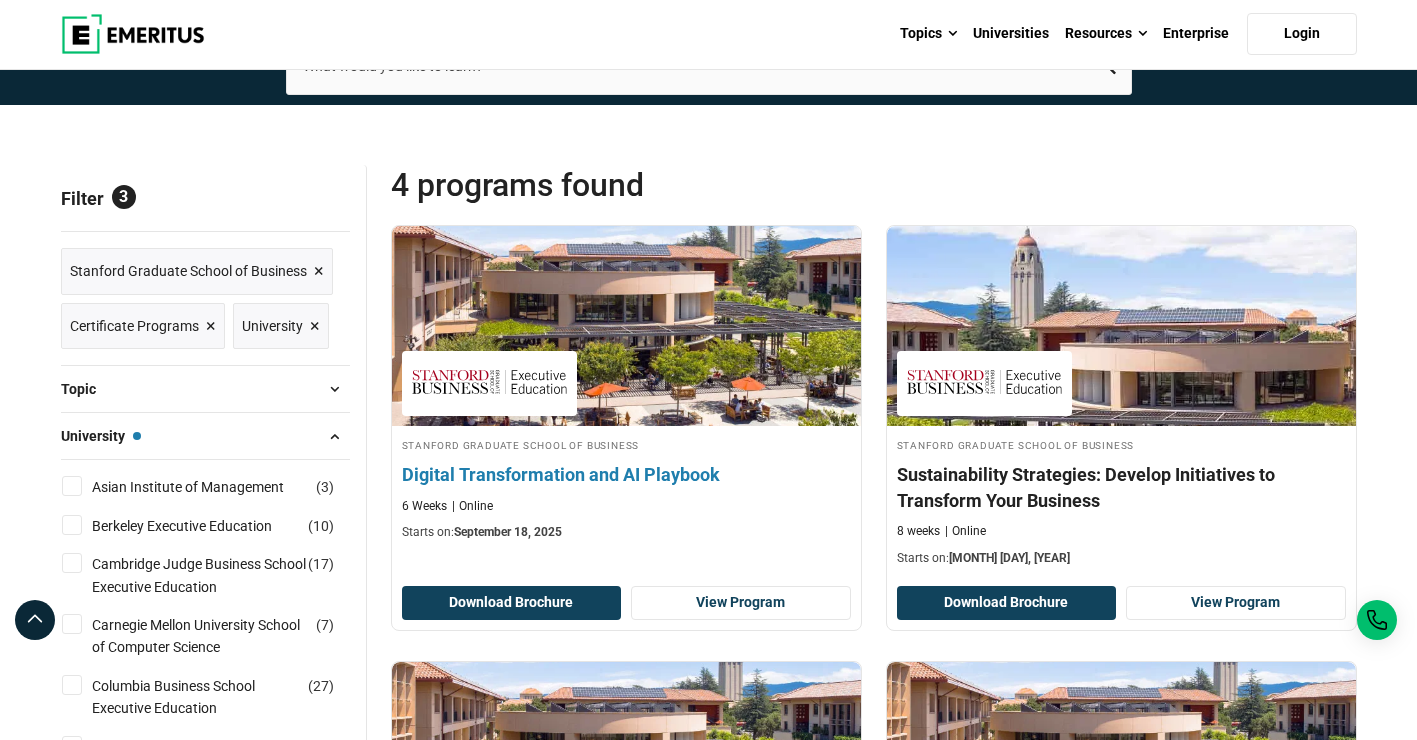 click at bounding box center (626, 326) 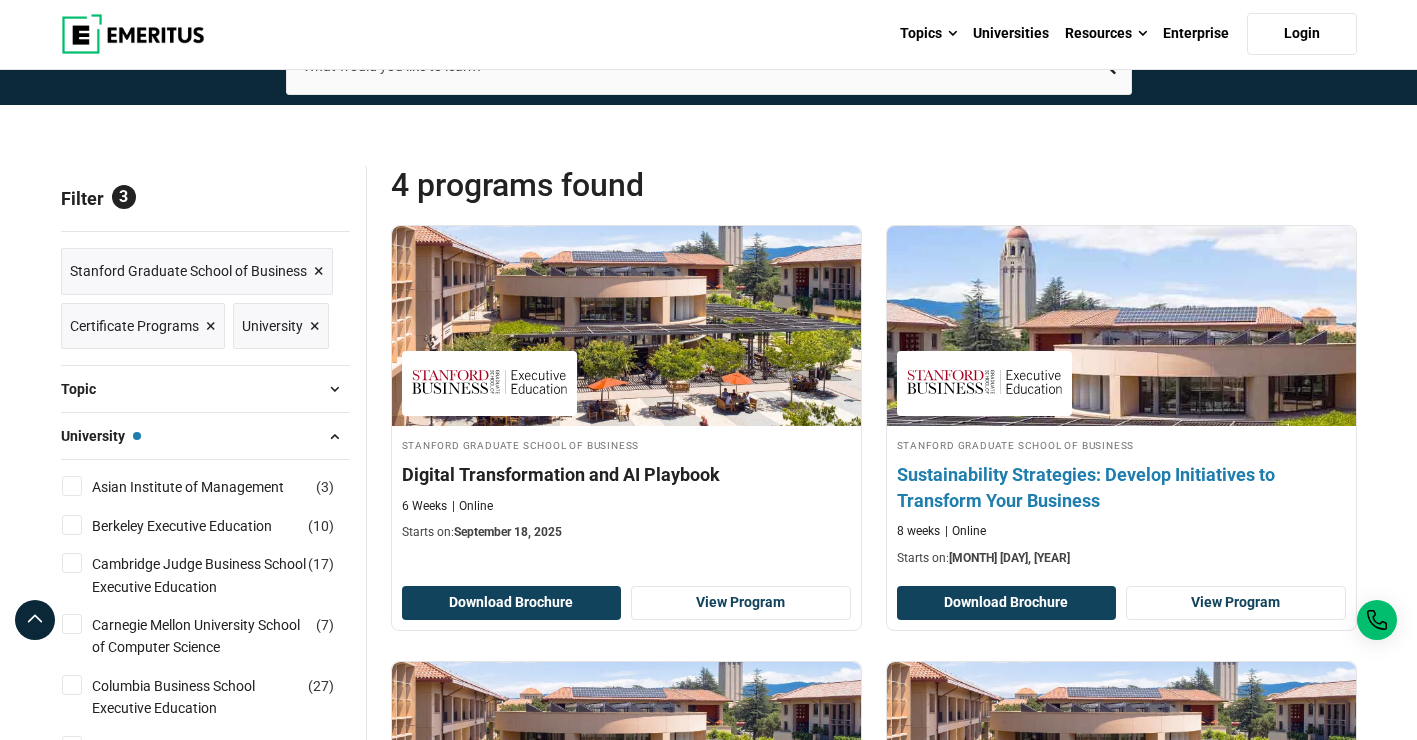scroll, scrollTop: 257, scrollLeft: 0, axis: vertical 